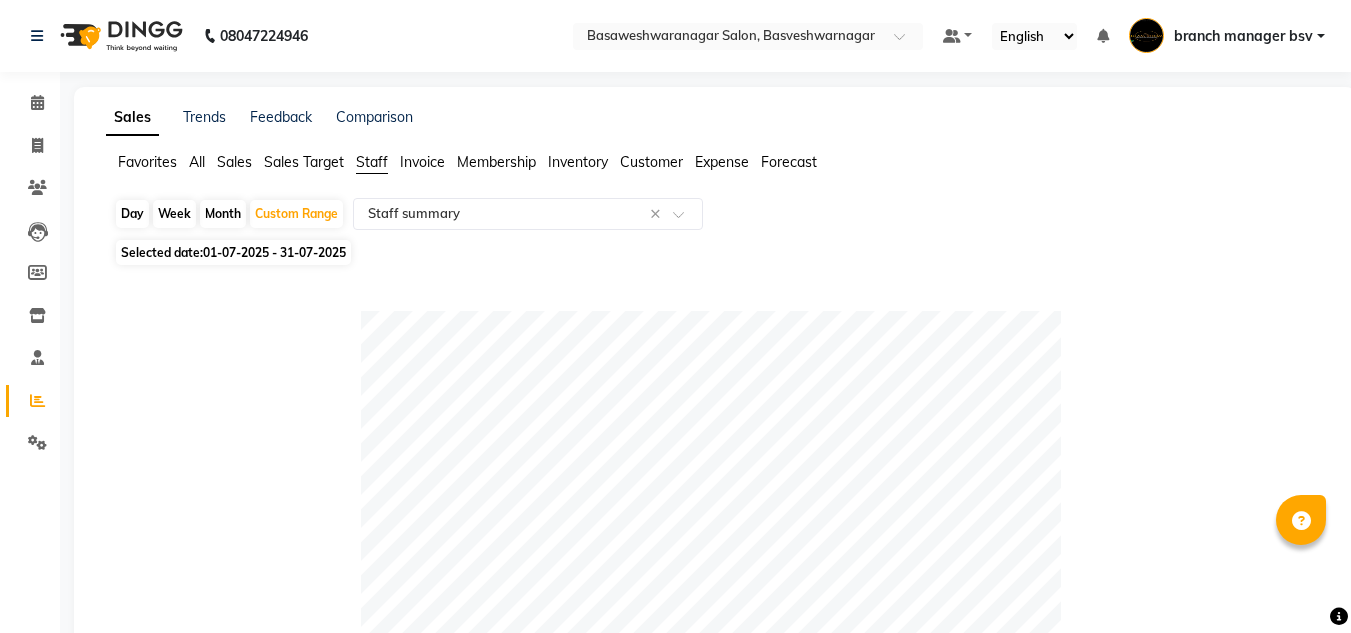 select on "full_report" 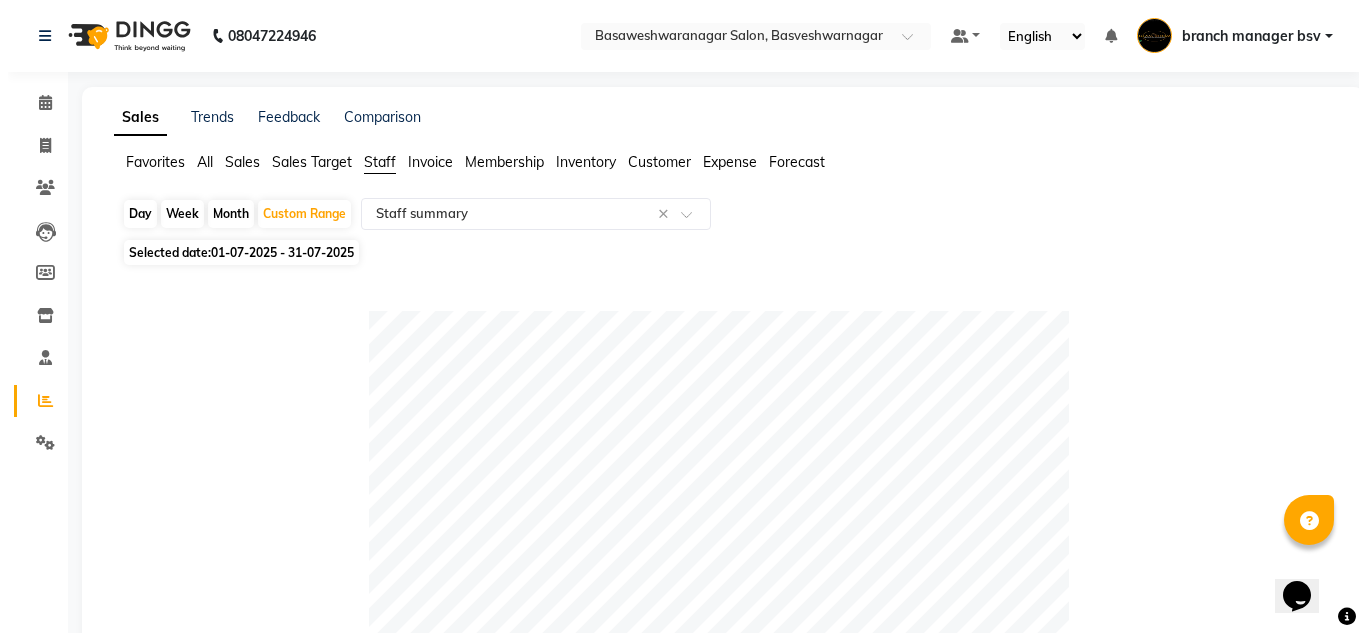 scroll, scrollTop: 0, scrollLeft: 0, axis: both 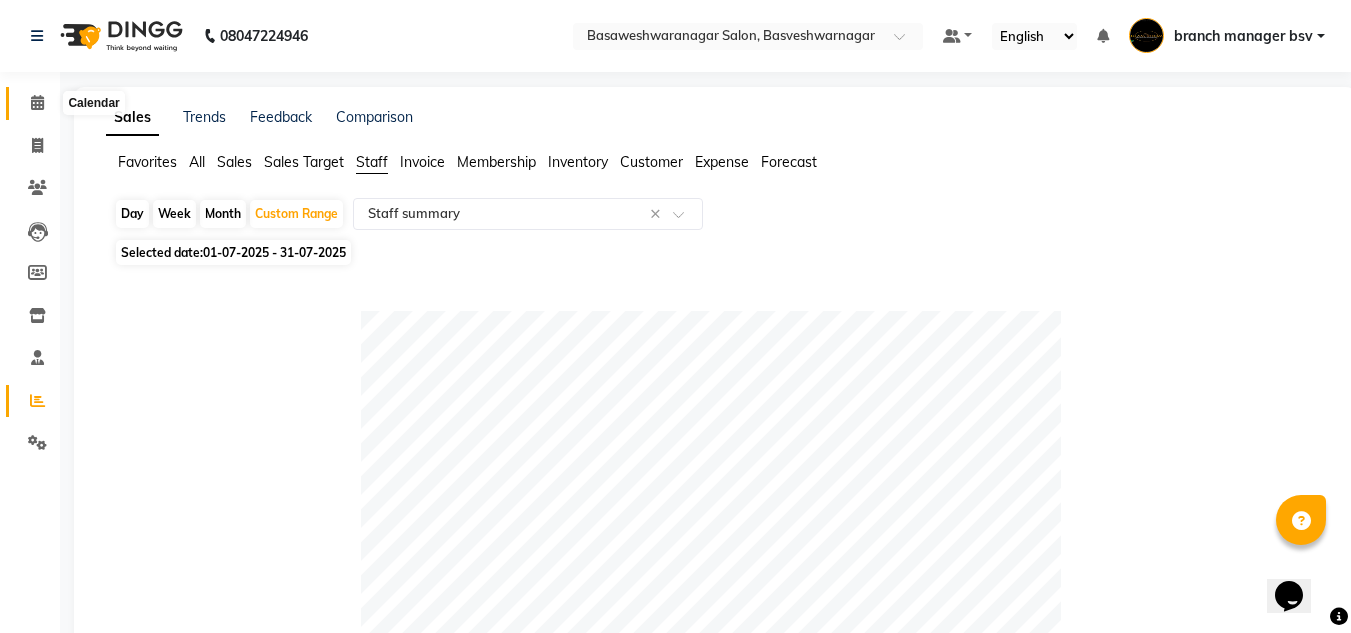 click 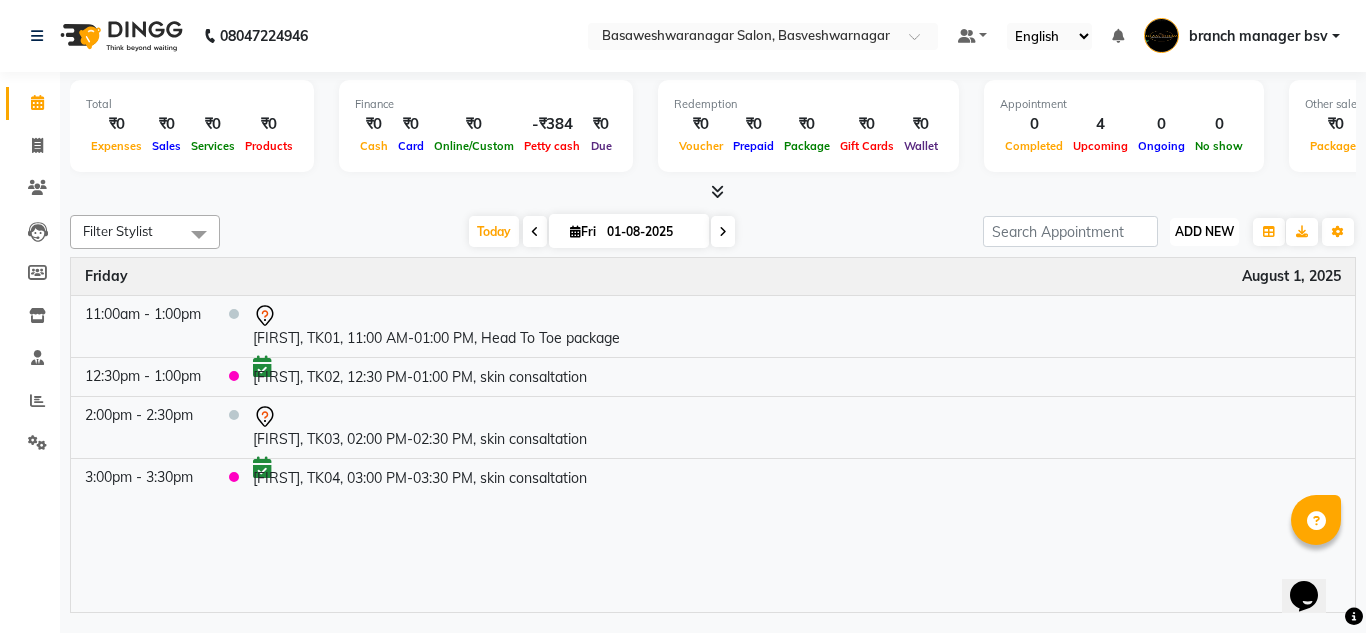 click on "ADD NEW" at bounding box center [1204, 231] 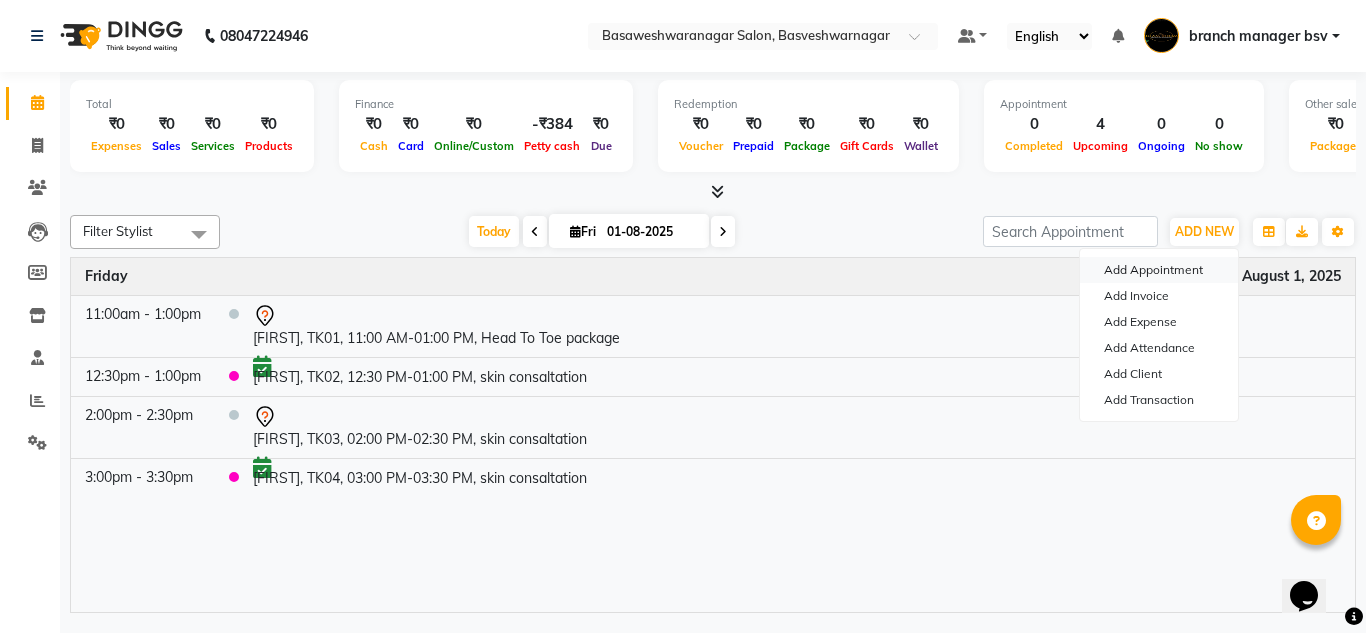 click on "Add Appointment" at bounding box center [1159, 270] 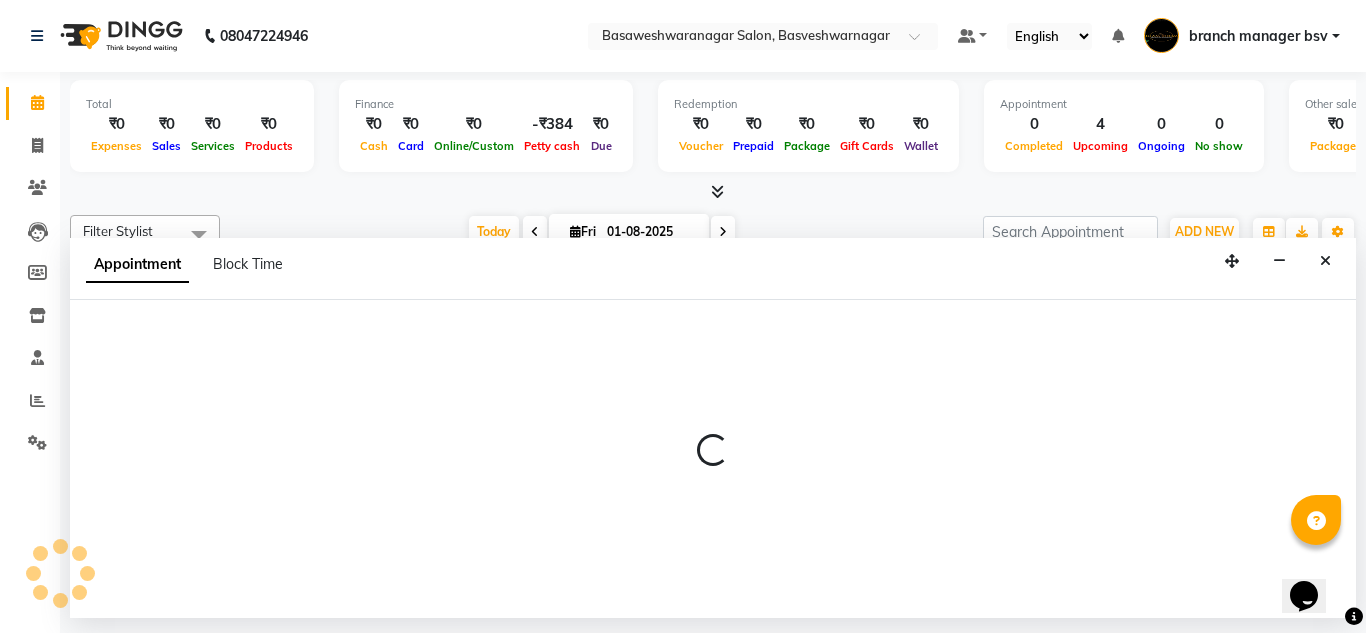 select on "540" 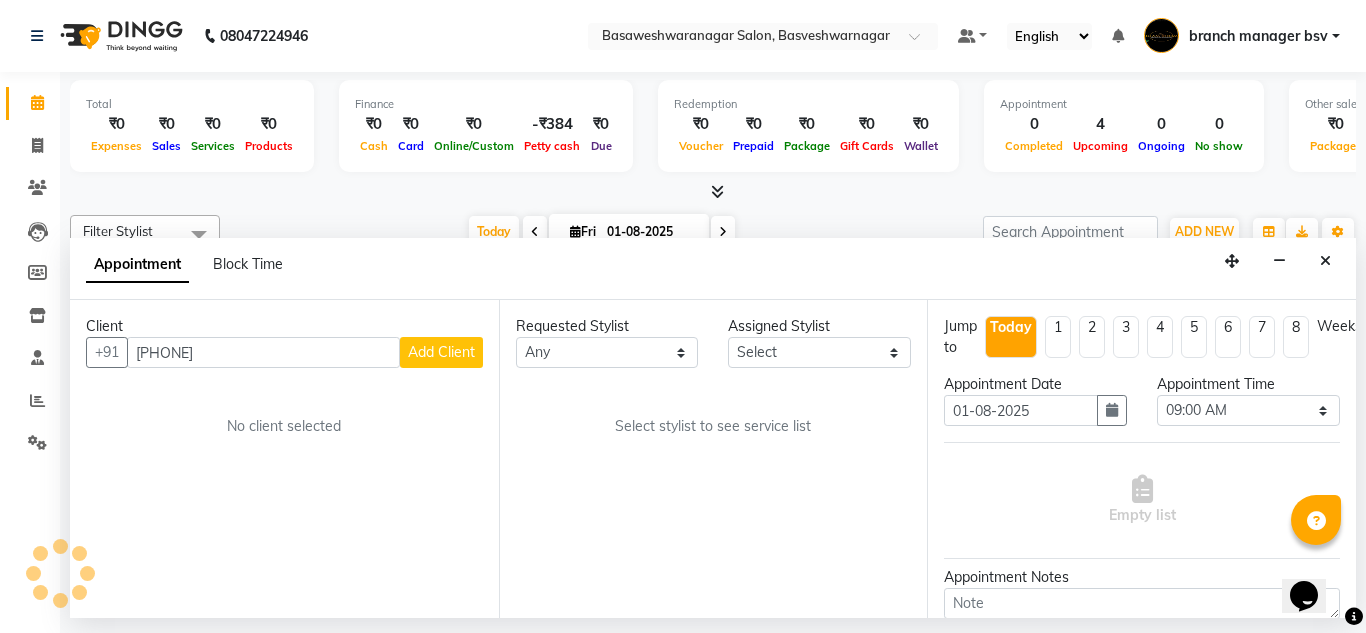 type on "[PHONE]" 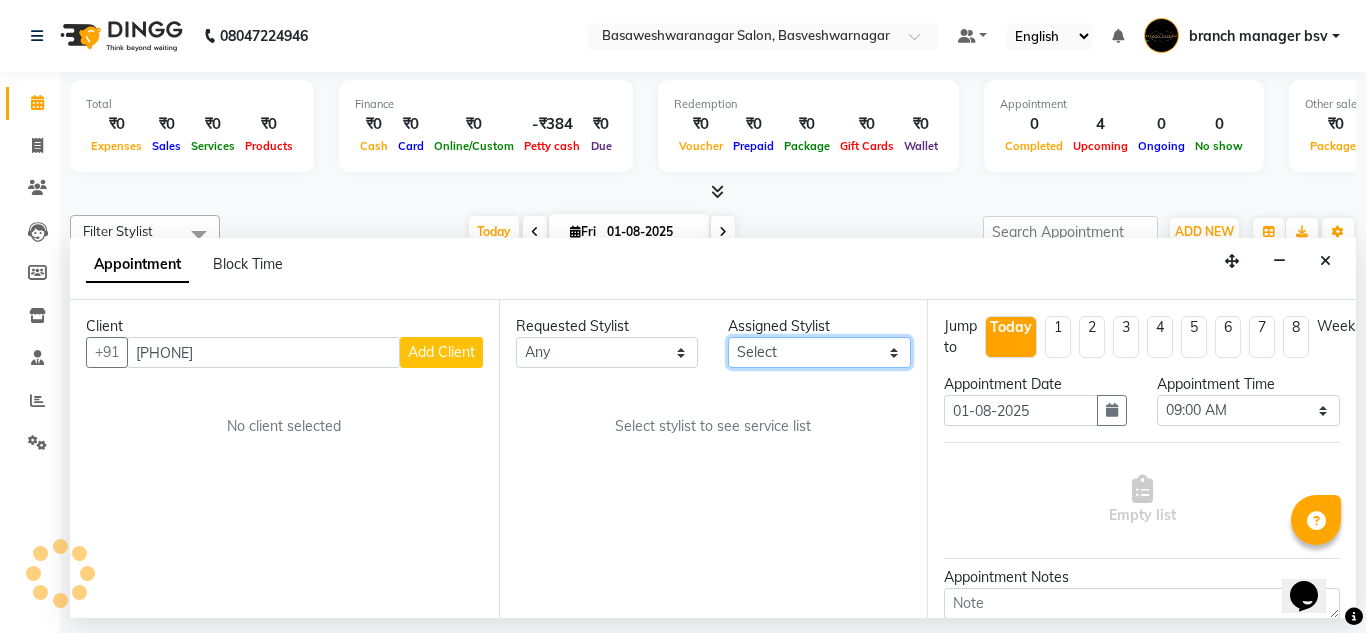 click on "Select ashwini branch manager bsv Dr.Jabin Dr mehzabin GURISH JASSI Jayshree Navya pooja accounts PRATIK RAJEESHA Rasna Sanskruthi shangnimwom SMIRTI SUMITH SUNITHA SUNNY Tanveer  TEZZ The Glam Room theja Trishna urmi" at bounding box center (819, 352) 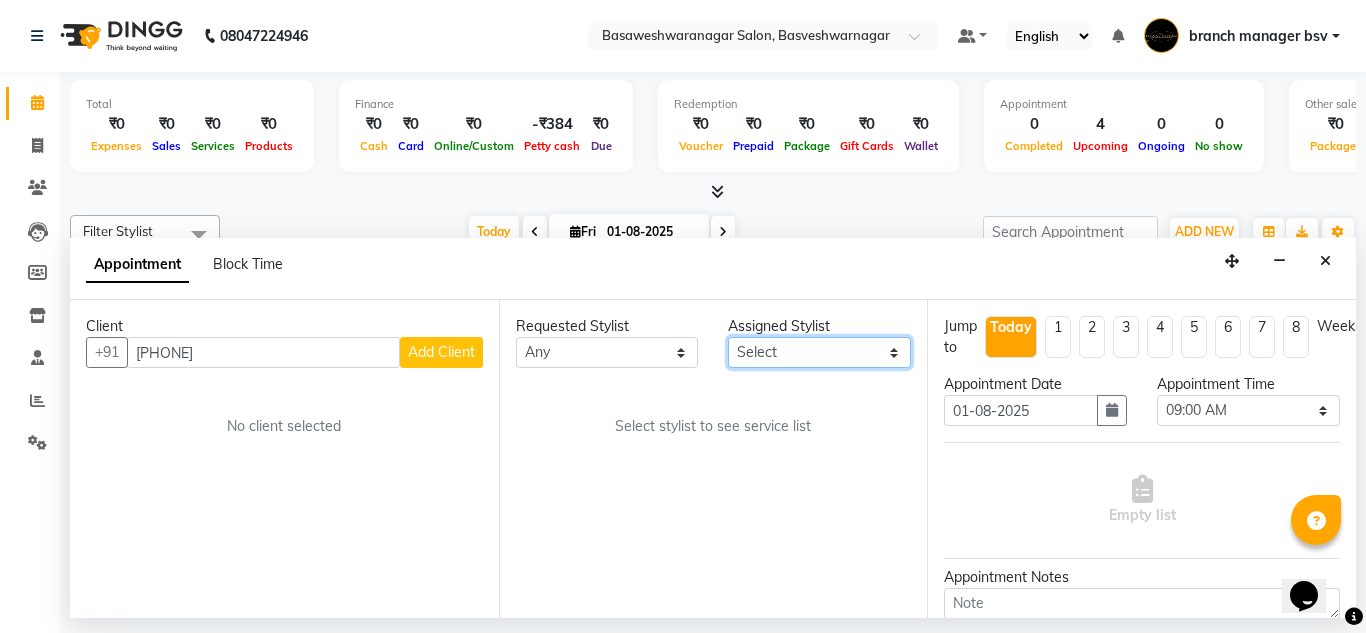 select on "13737" 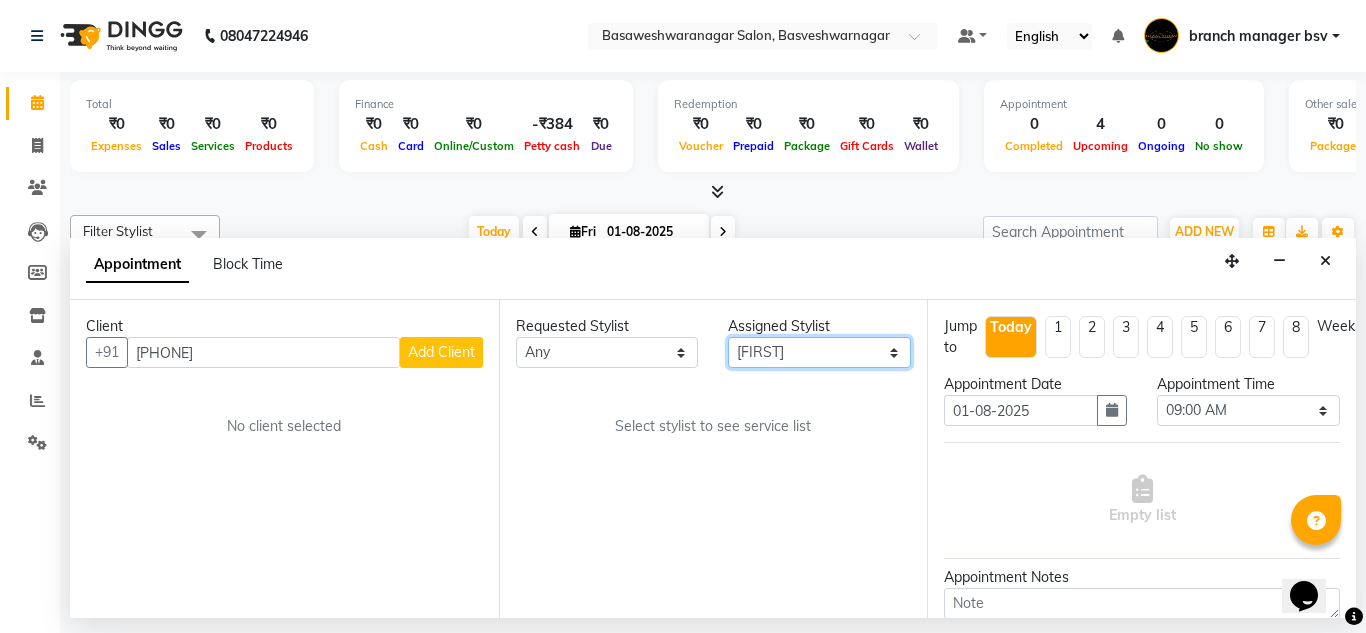 click on "Select ashwini branch manager bsv Dr.Jabin Dr mehzabin GURISH JASSI Jayshree Navya pooja accounts PRATIK RAJEESHA Rasna Sanskruthi shangnimwom SMIRTI SUMITH SUNITHA SUNNY Tanveer  TEZZ The Glam Room theja Trishna urmi" at bounding box center [819, 352] 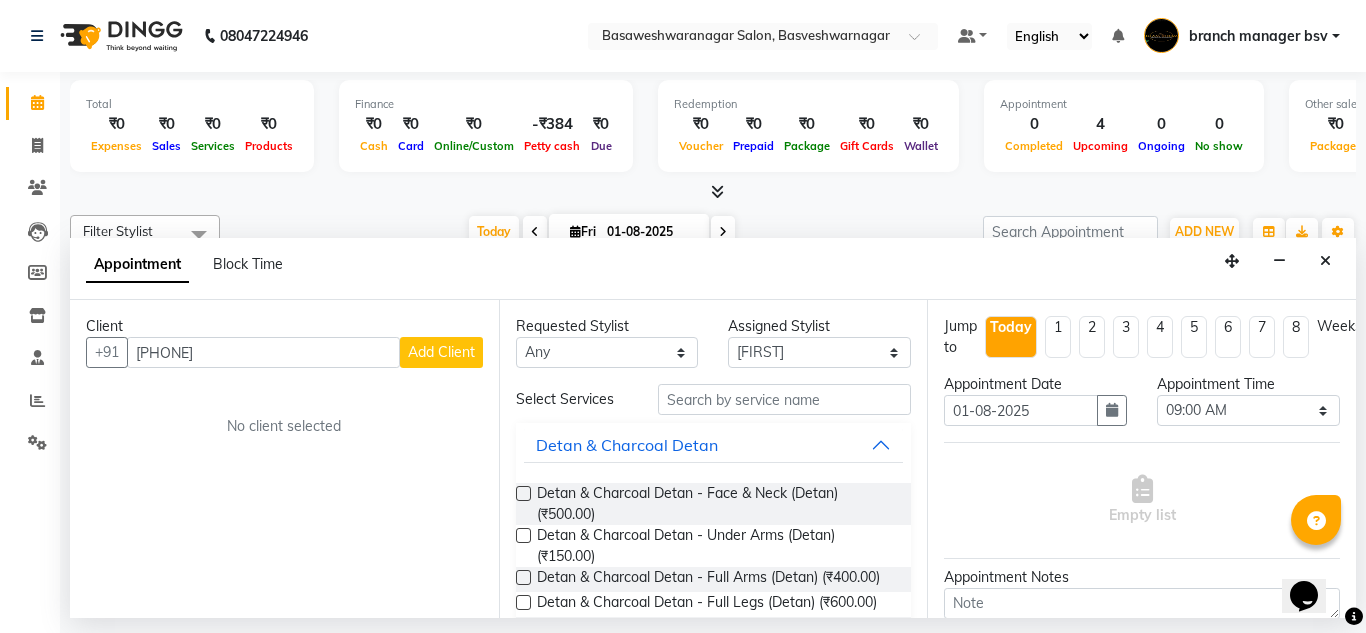 click on "Requested Stylist Any [FIRST] branch manager bsv Dr.Jabin Dr mehzabin GURISH JASSI Jayshree Navya pooja accounts PRATIK RAJEESHA Rasna Sanskruthi shangnimwom SMIRTI SUMITH SUNITHA SUNNY Tanveer TEZZ The Glam Room [FIRST] [FIRST] urmi Assigned Stylist Select [FIRST] branch manager bsv Dr.Jabin Dr mehzabin GURISH JASSI Jayshree Navya pooja accounts PRATIK RAJEESHA Rasna Sanskruthi shangnimwom SMIRTI SUMITH SUNITHA SUNNY Tanveer TEZZ The Glam Room [FIRST] [FIRST] urmi Select Services Detan & Charcoal Detan Detan & Charcoal Detan - Face & Neck (Detan) (₹500.00) Detan & Charcoal Detan - Under Arms (Detan) (₹150.00) Detan & Charcoal Detan - Full Arms (Detan) (₹400.00) Detan & Charcoal Detan - Full Legs (Detan) (₹600.00) Detan & Charcoal Detan - Half Legs (Detan) (₹400.00) Detan & Charcoal Detan - Blouse Line (Detan) (₹400.00) Detan & Charcoal Detan - Full Body (Detan) (₹2,000.00) Detan & Charcoal Detan - Face & Neck (Charcoal) (₹600.00) Detan & Charcoal Detan - Under Arms (Charcoal) (₹250.00)" at bounding box center [713, 459] 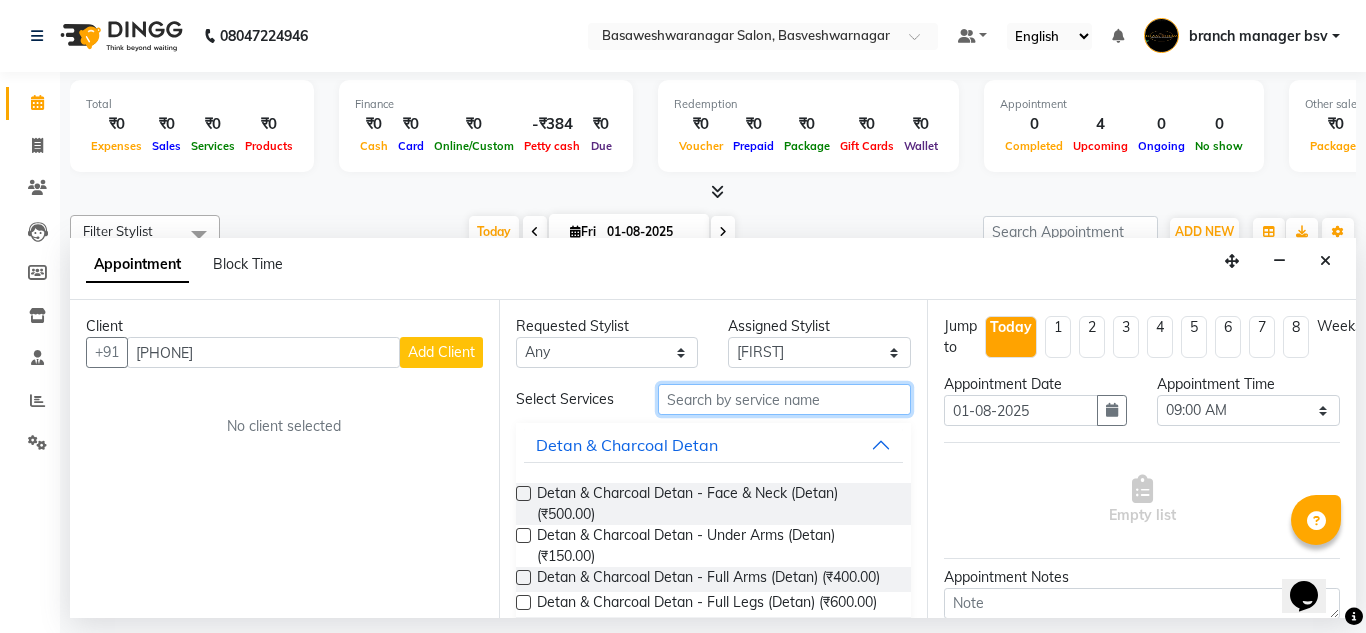 click at bounding box center [785, 399] 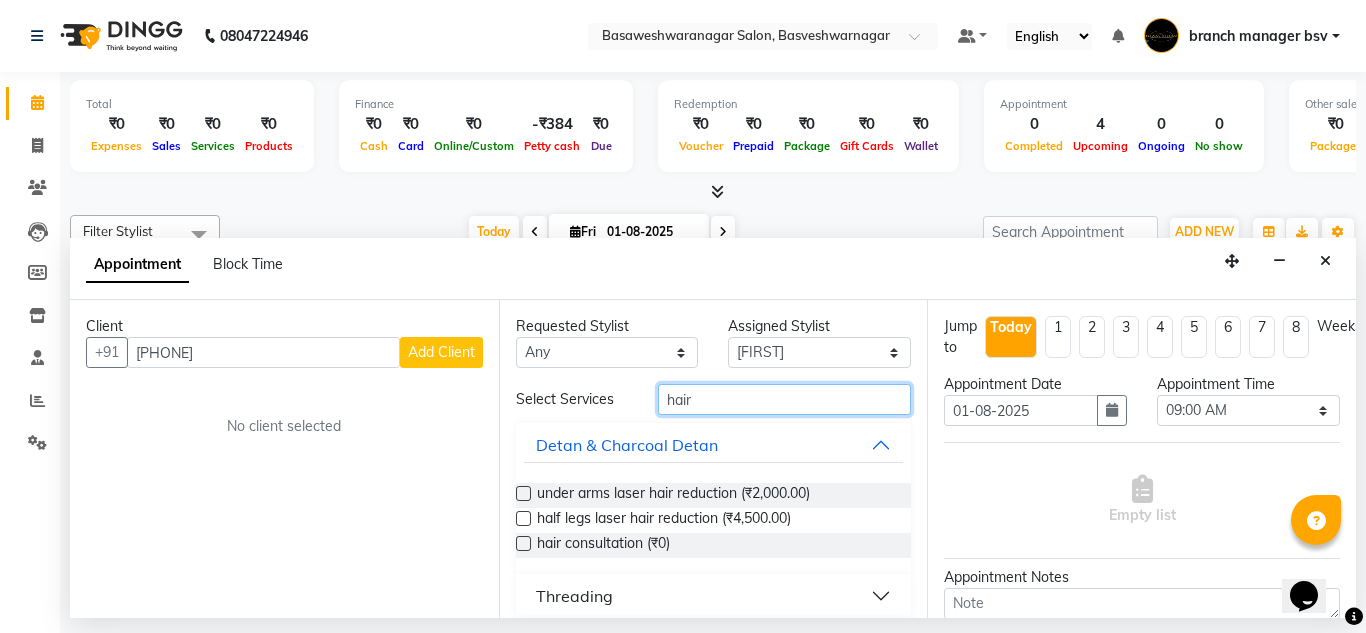 type on "hair" 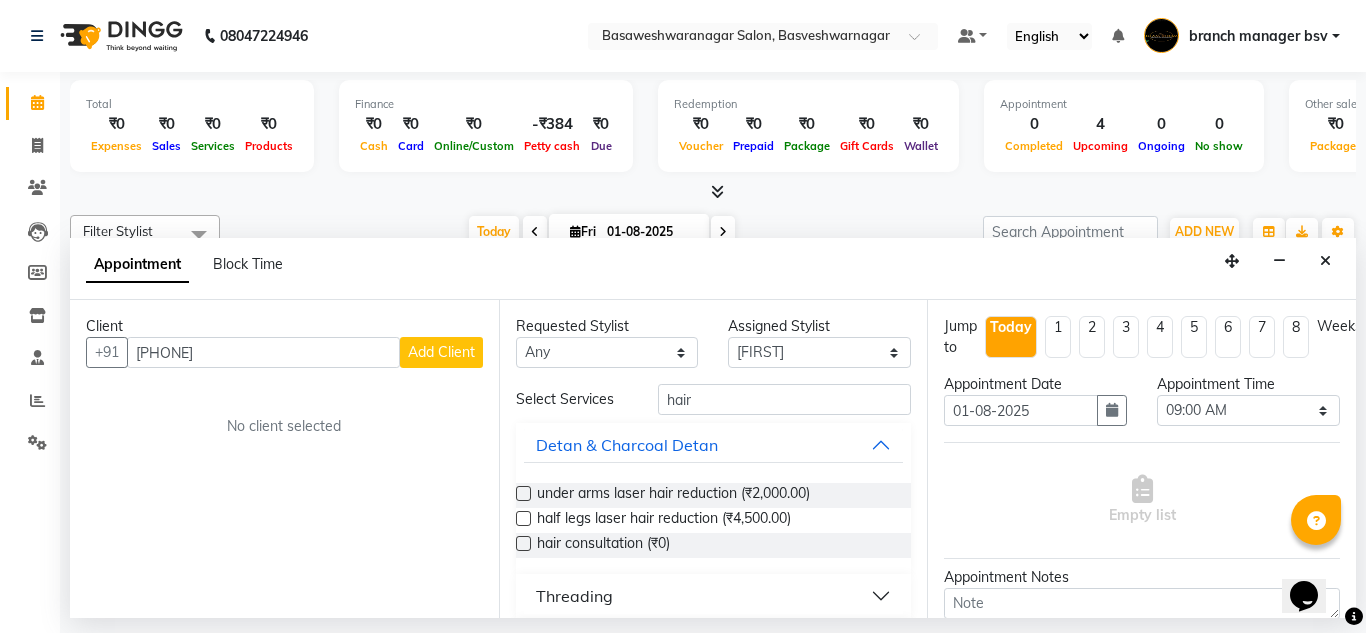 click at bounding box center [523, 543] 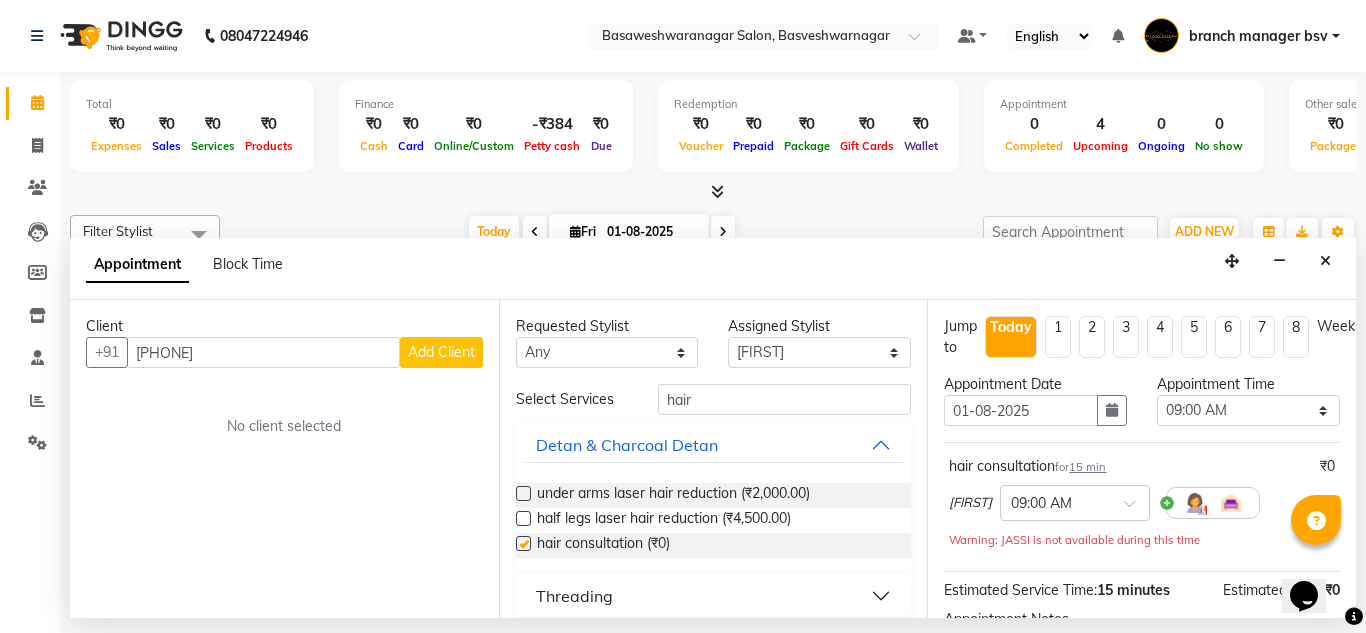 checkbox on "false" 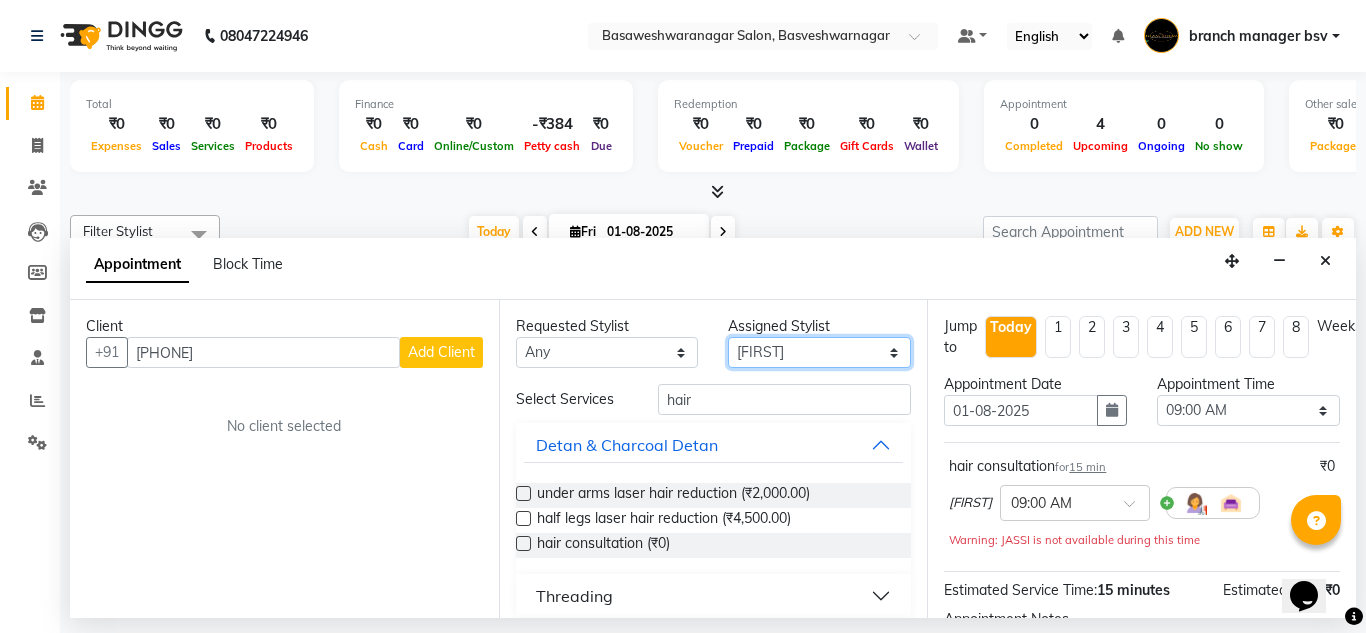 click on "Select ashwini branch manager bsv Dr.Jabin Dr mehzabin GURISH JASSI Jayshree Navya pooja accounts PRATIK RAJEESHA Rasna Sanskruthi shangnimwom SMIRTI SUMITH SUNITHA SUNNY Tanveer  TEZZ The Glam Room theja Trishna urmi" at bounding box center [819, 352] 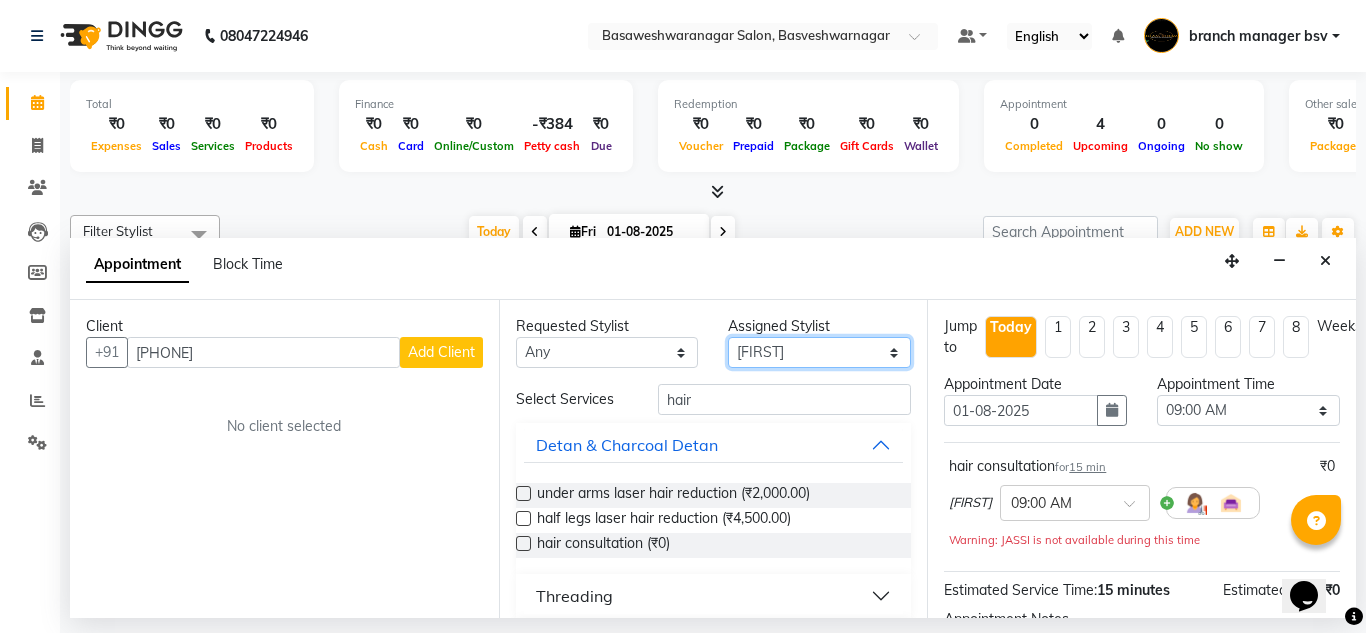 select on "47930" 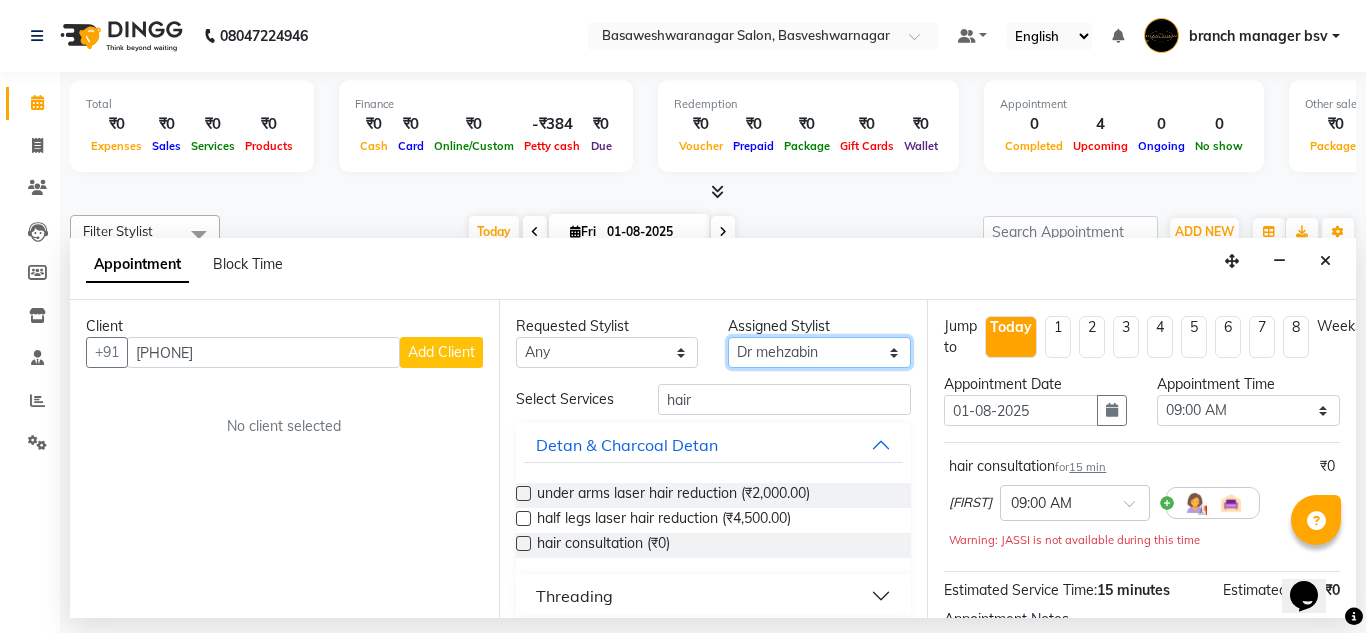 click on "Select ashwini branch manager bsv Dr.Jabin Dr mehzabin GURISH JASSI Jayshree Navya pooja accounts PRATIK RAJEESHA Rasna Sanskruthi shangnimwom SMIRTI SUMITH SUNITHA SUNNY Tanveer  TEZZ The Glam Room theja Trishna urmi" at bounding box center [819, 352] 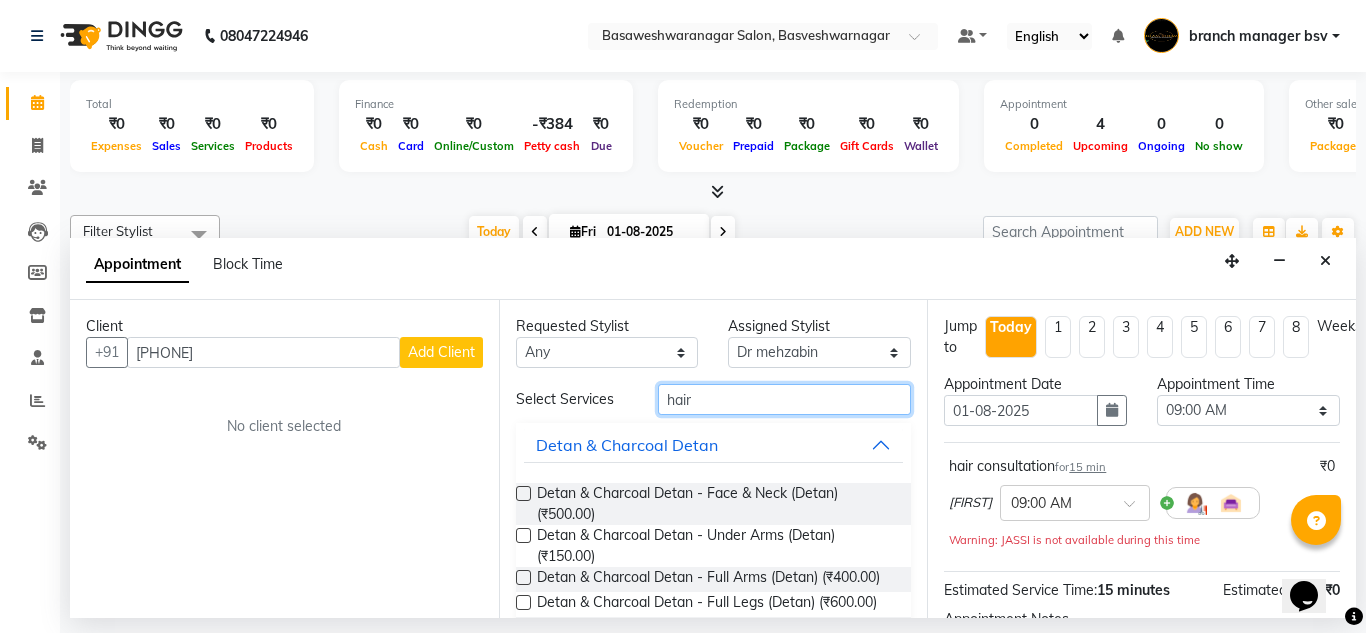 click on "hair" at bounding box center [785, 399] 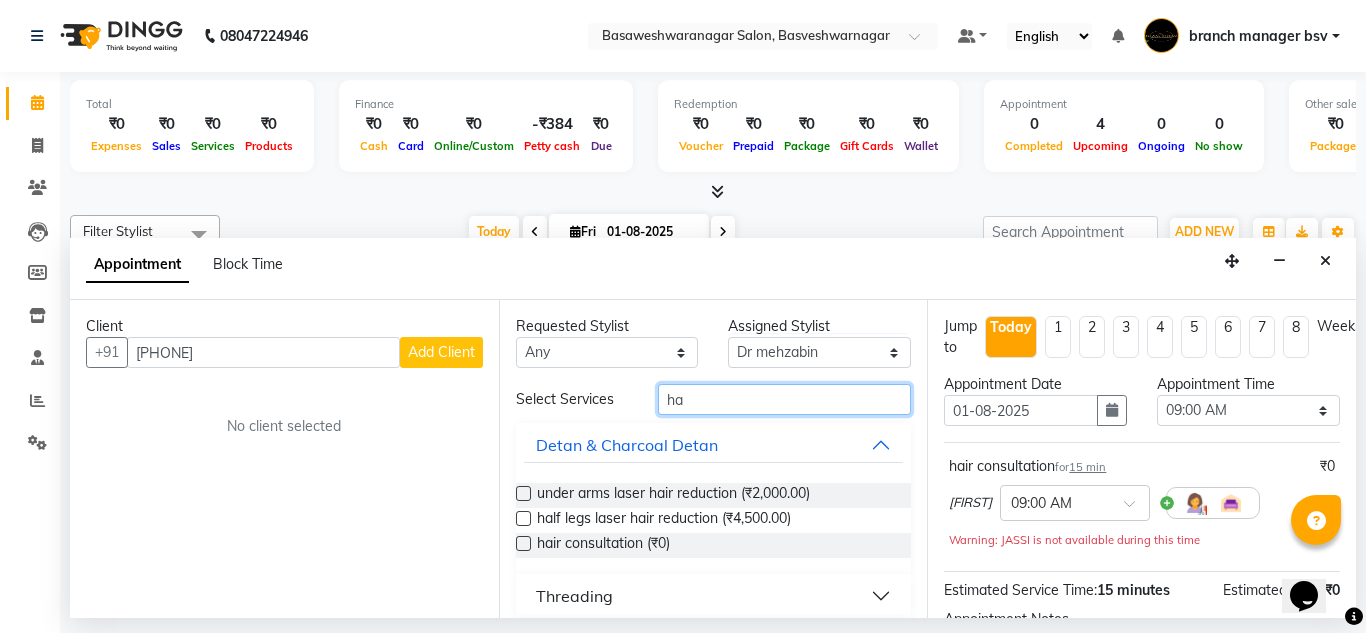 type on "h" 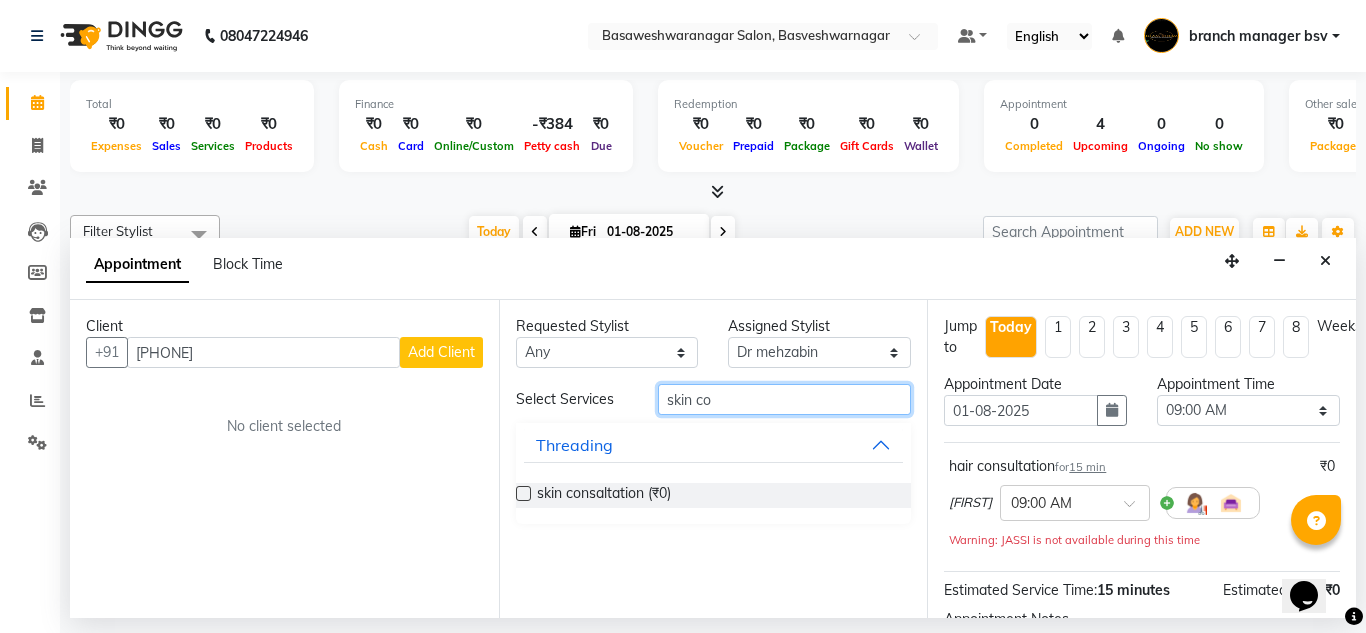 type on "skin co" 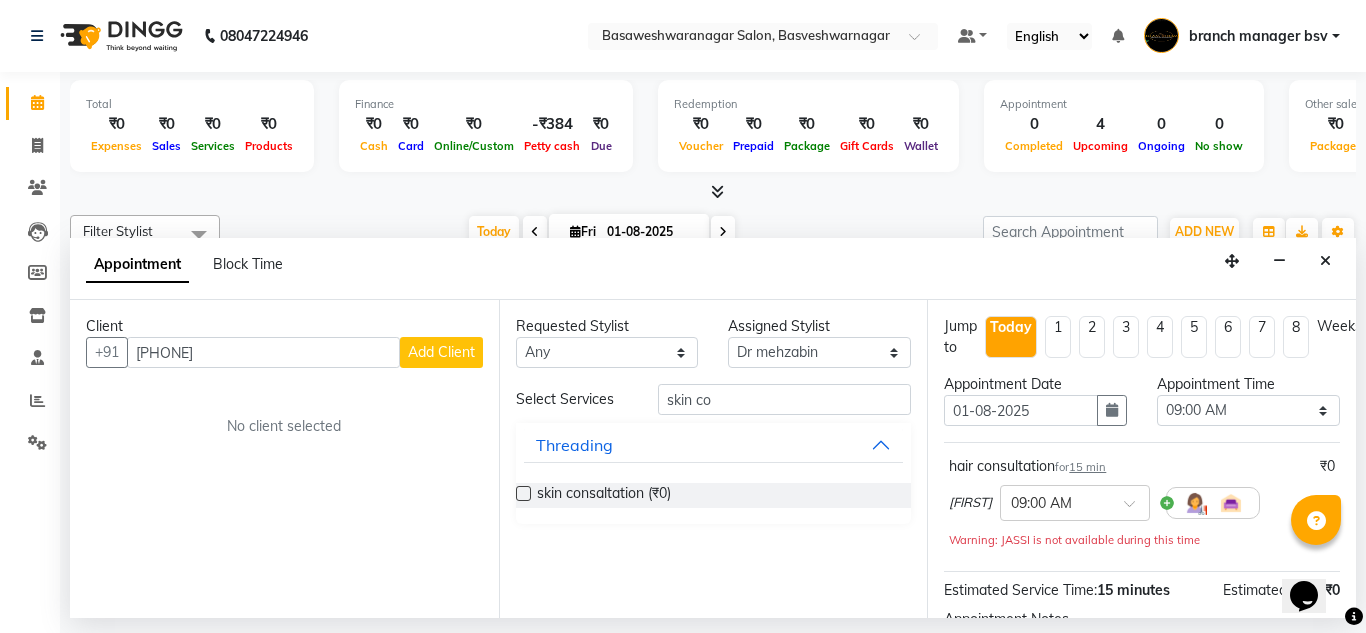 click at bounding box center [523, 493] 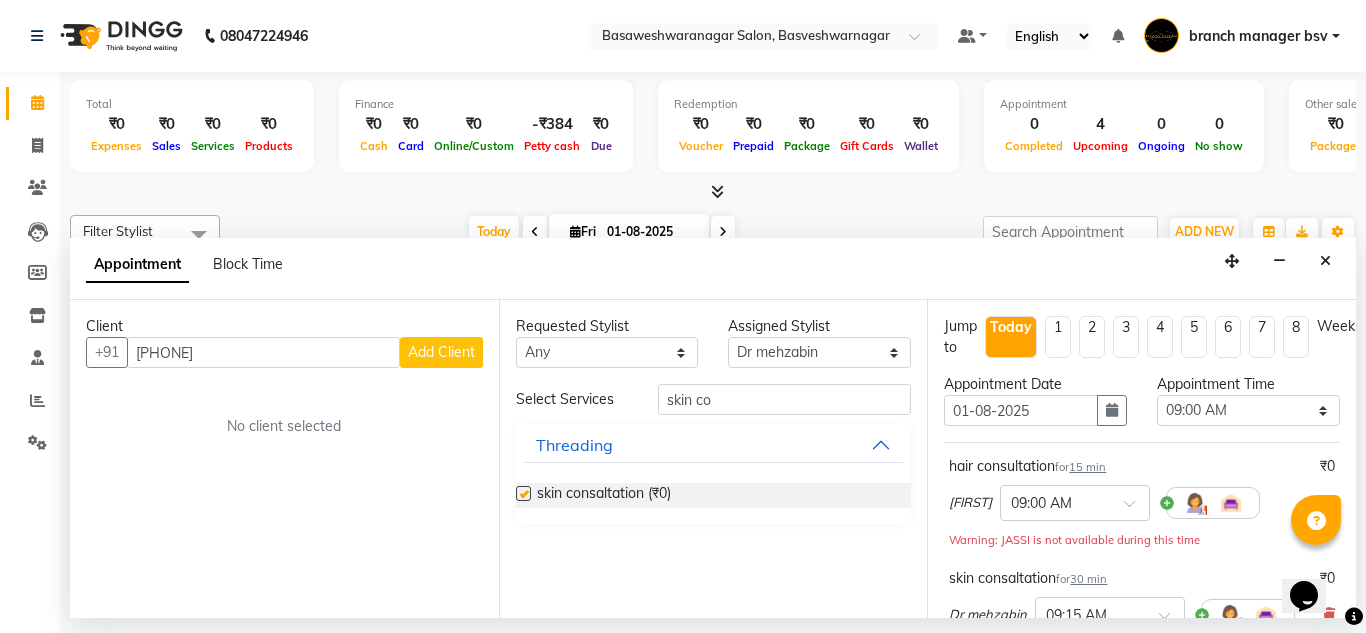 checkbox on "false" 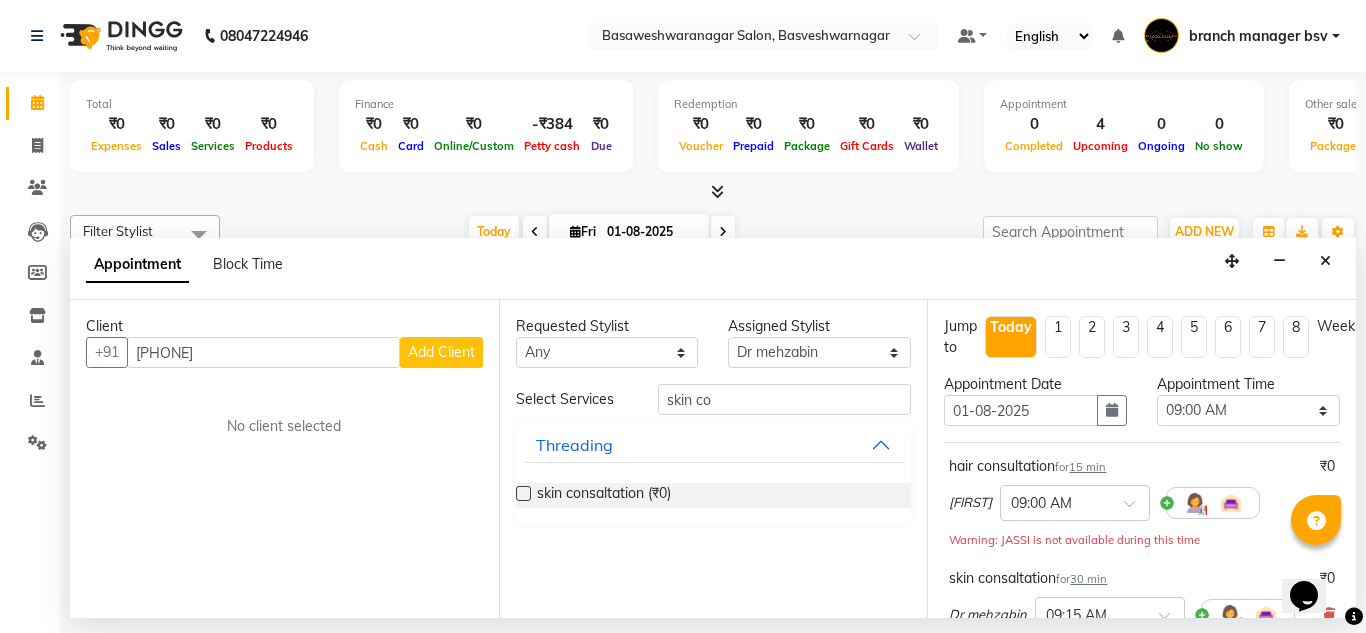 click on "Add Client" at bounding box center (441, 352) 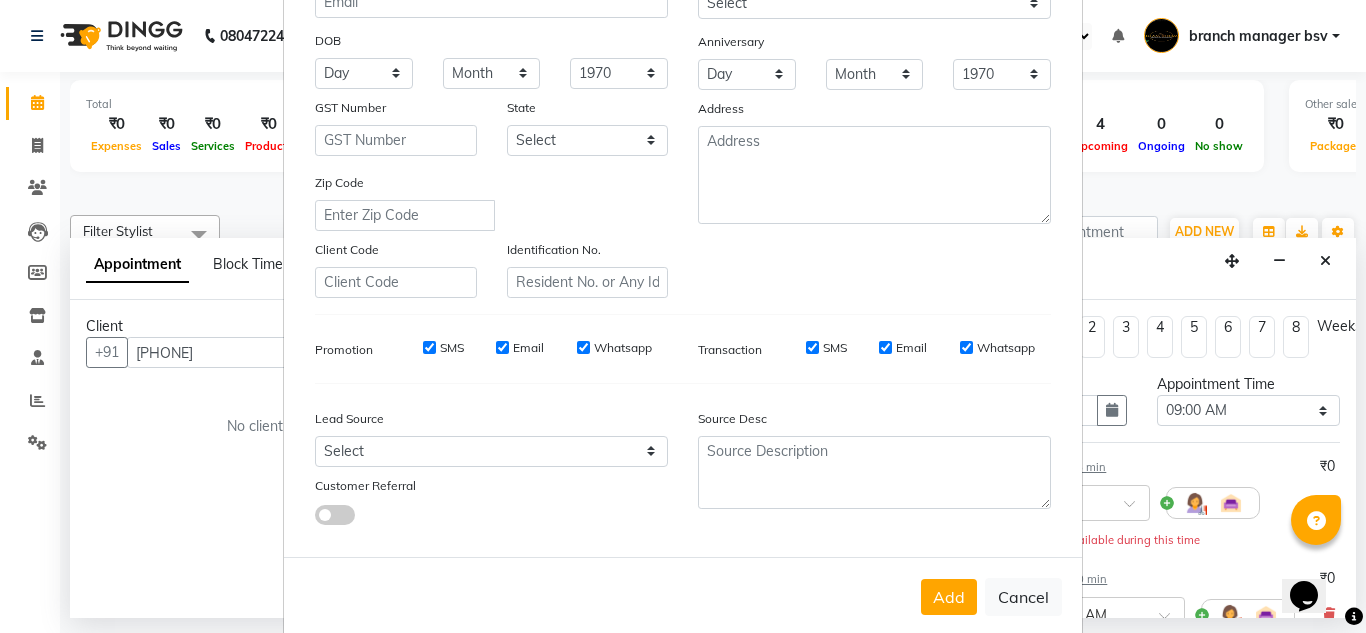 scroll, scrollTop: 0, scrollLeft: 0, axis: both 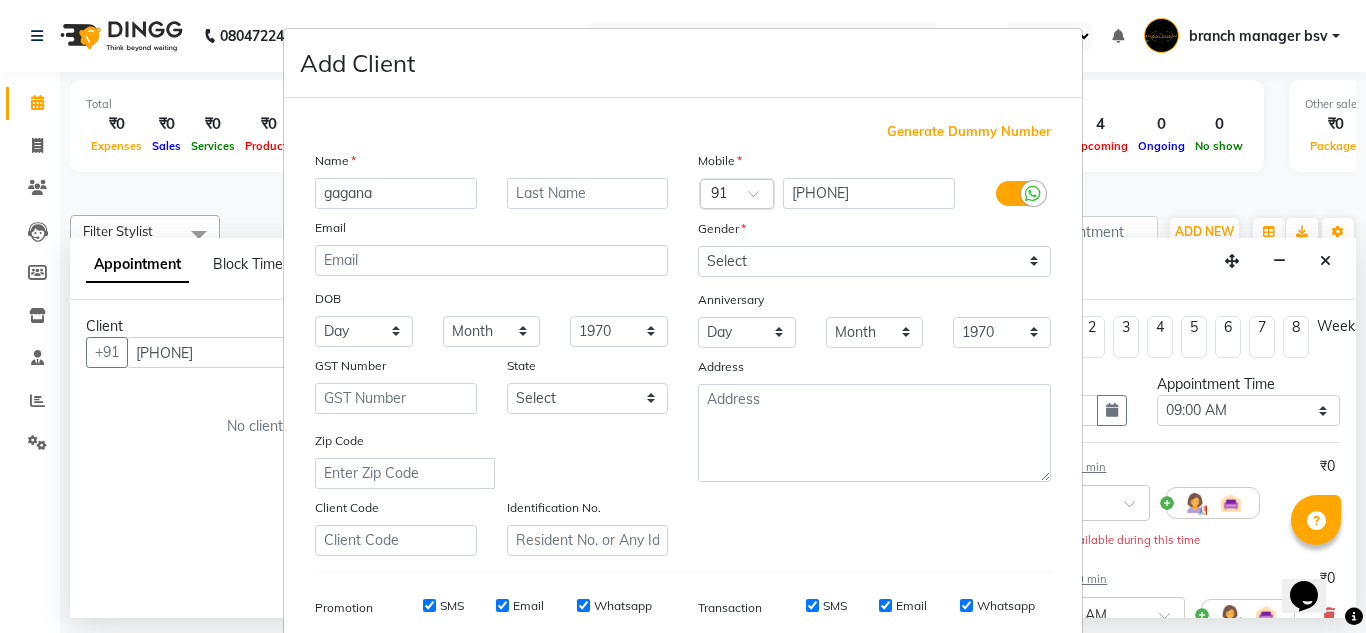 type on "gagana" 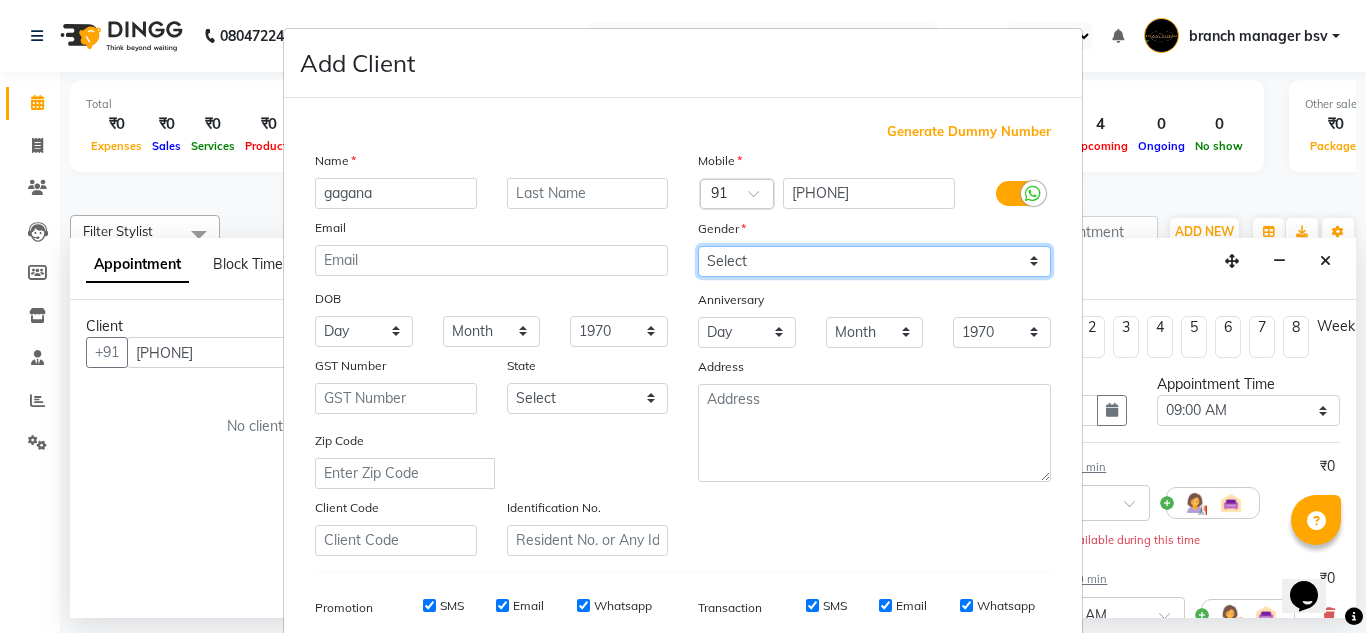 click on "Select Male Female Other Prefer Not To Say" at bounding box center (874, 261) 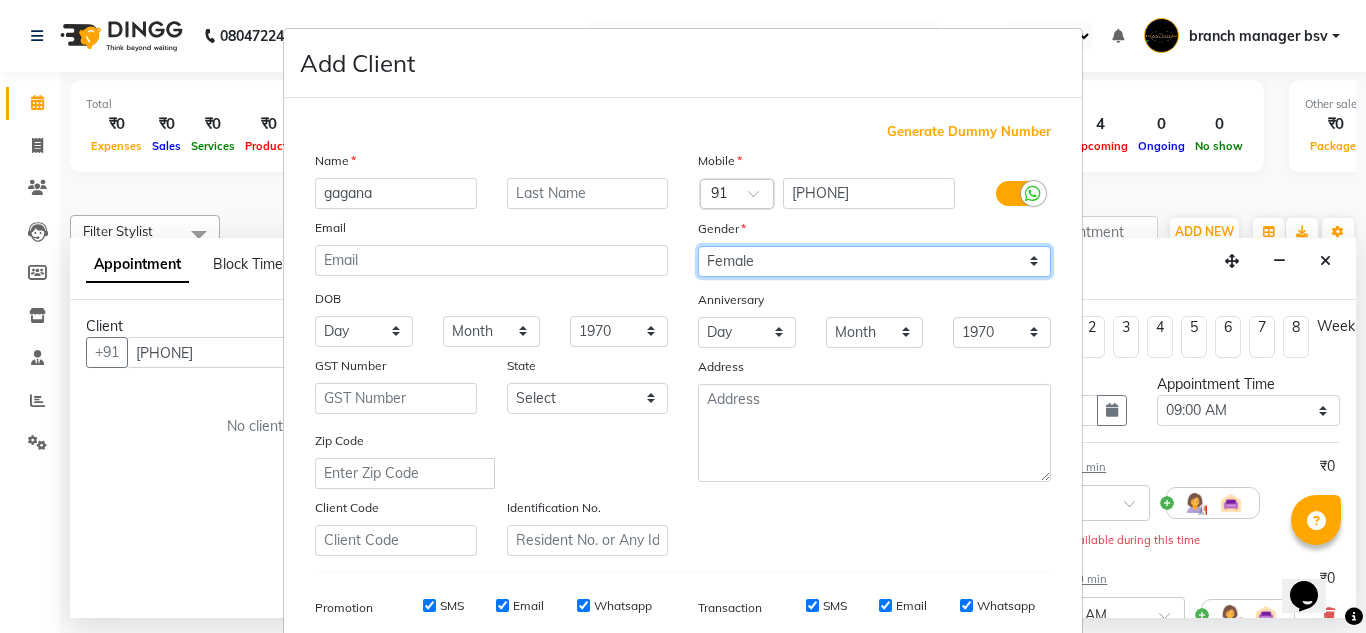 click on "Select Male Female Other Prefer Not To Say" at bounding box center [874, 261] 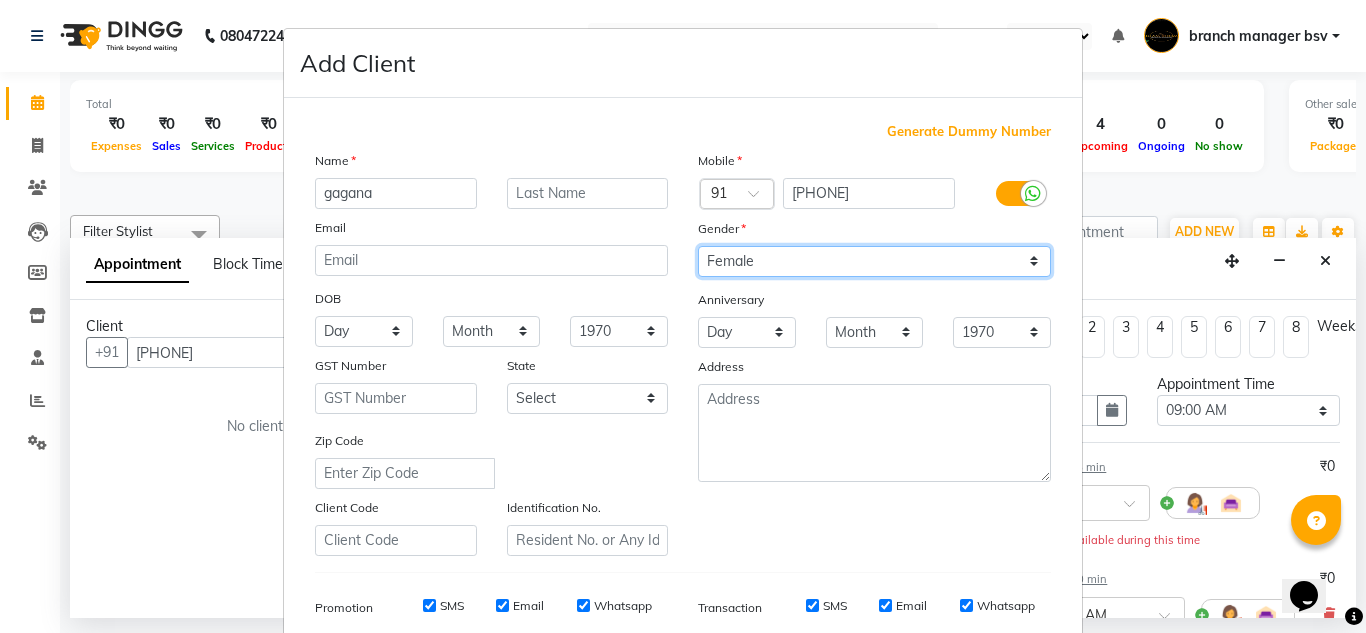 scroll, scrollTop: 290, scrollLeft: 0, axis: vertical 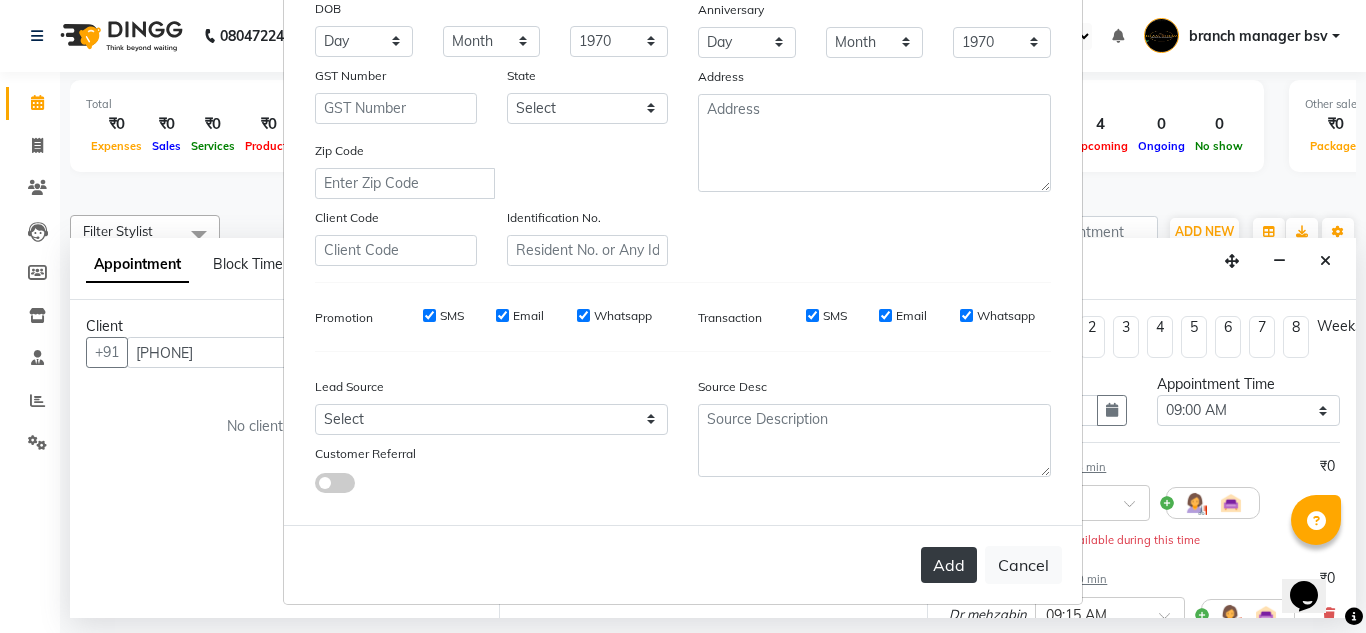 click on "Add" at bounding box center (949, 565) 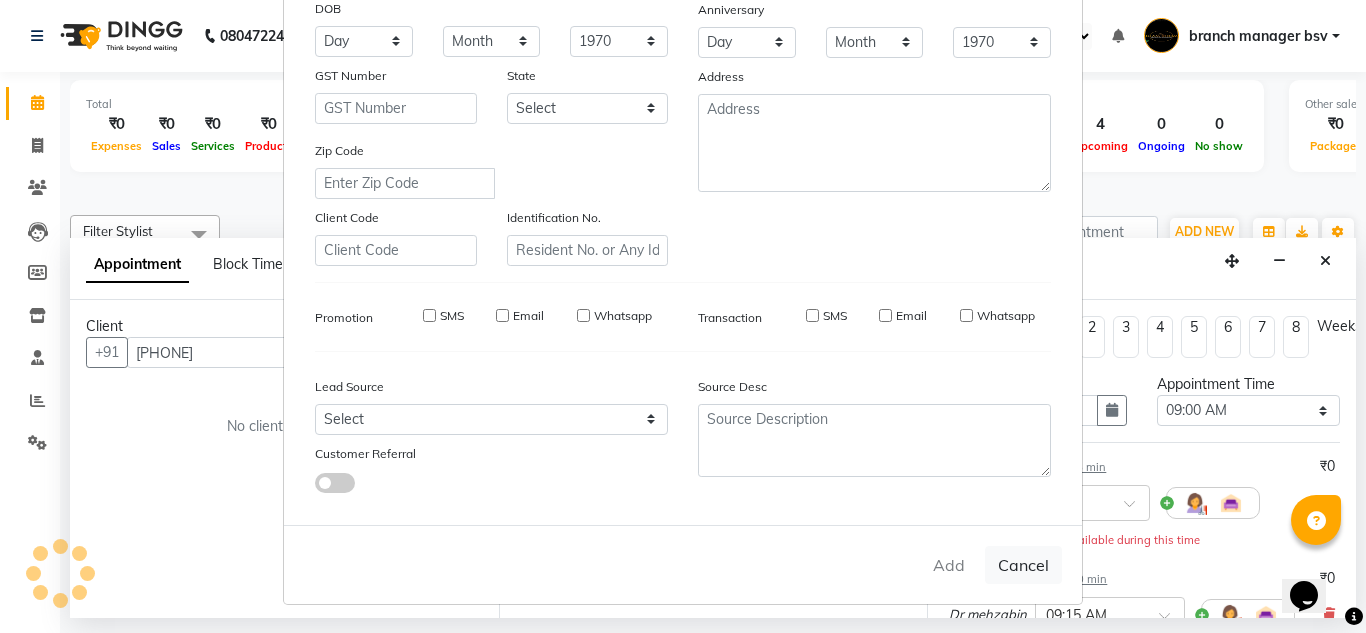 type 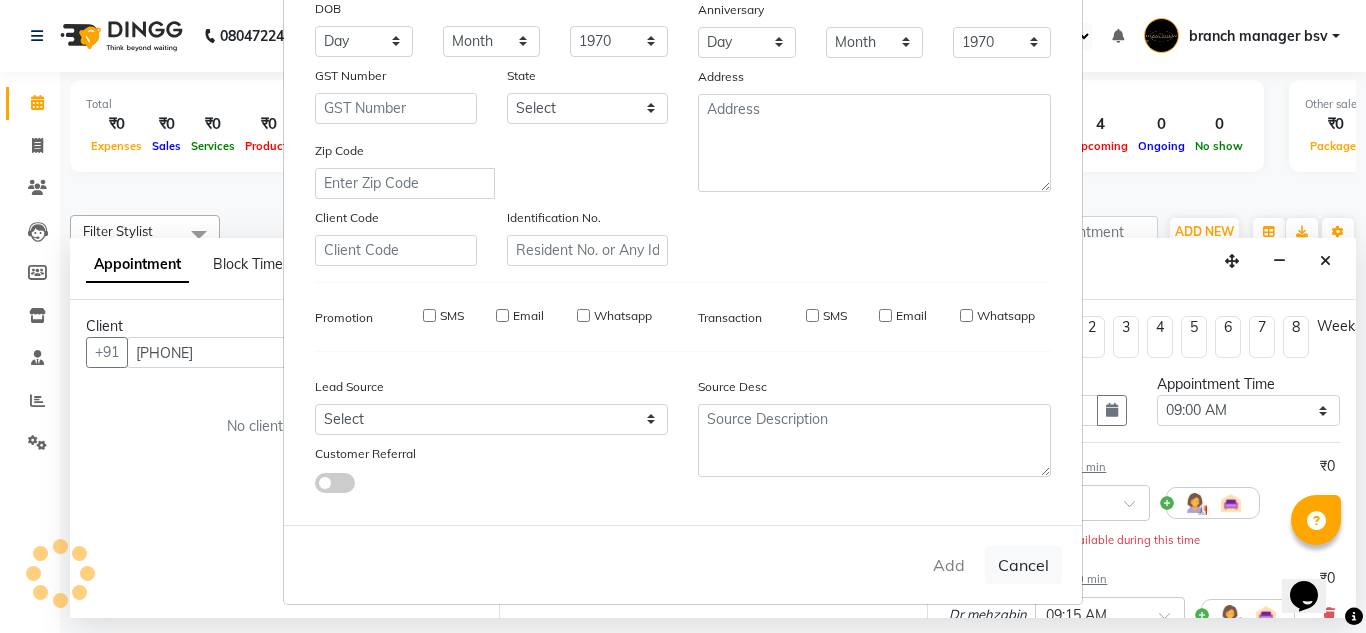 select 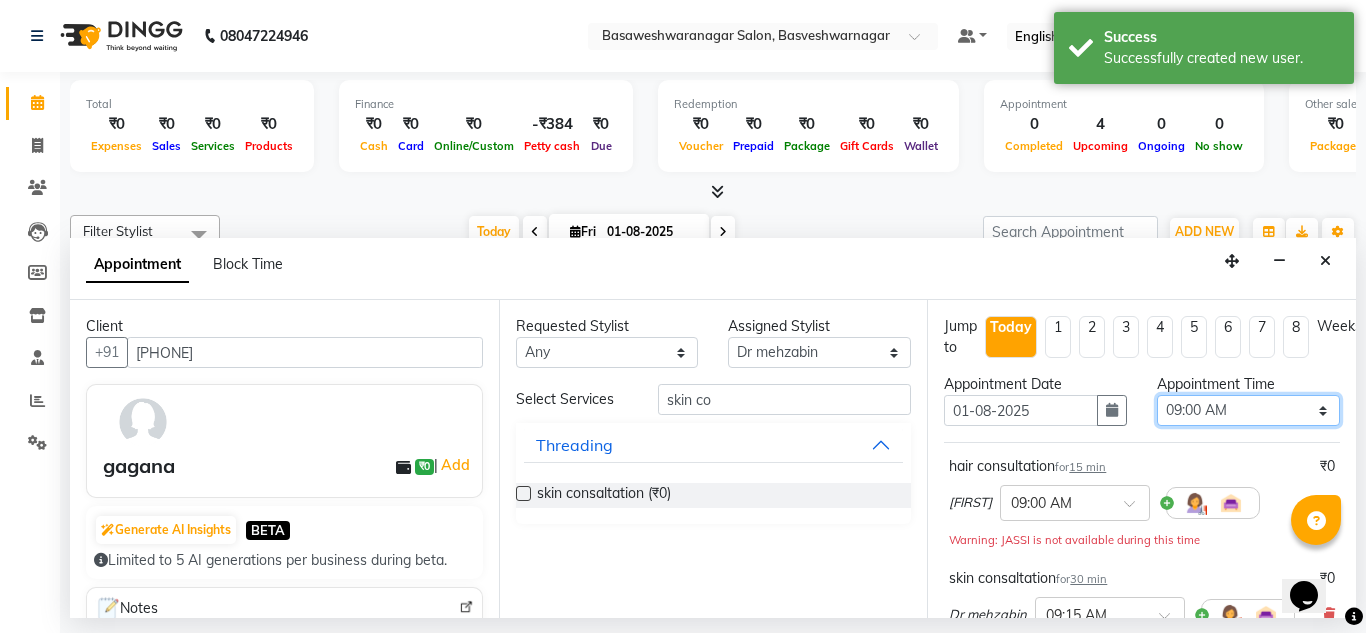 drag, startPoint x: 1249, startPoint y: 402, endPoint x: 1205, endPoint y: 124, distance: 281.46048 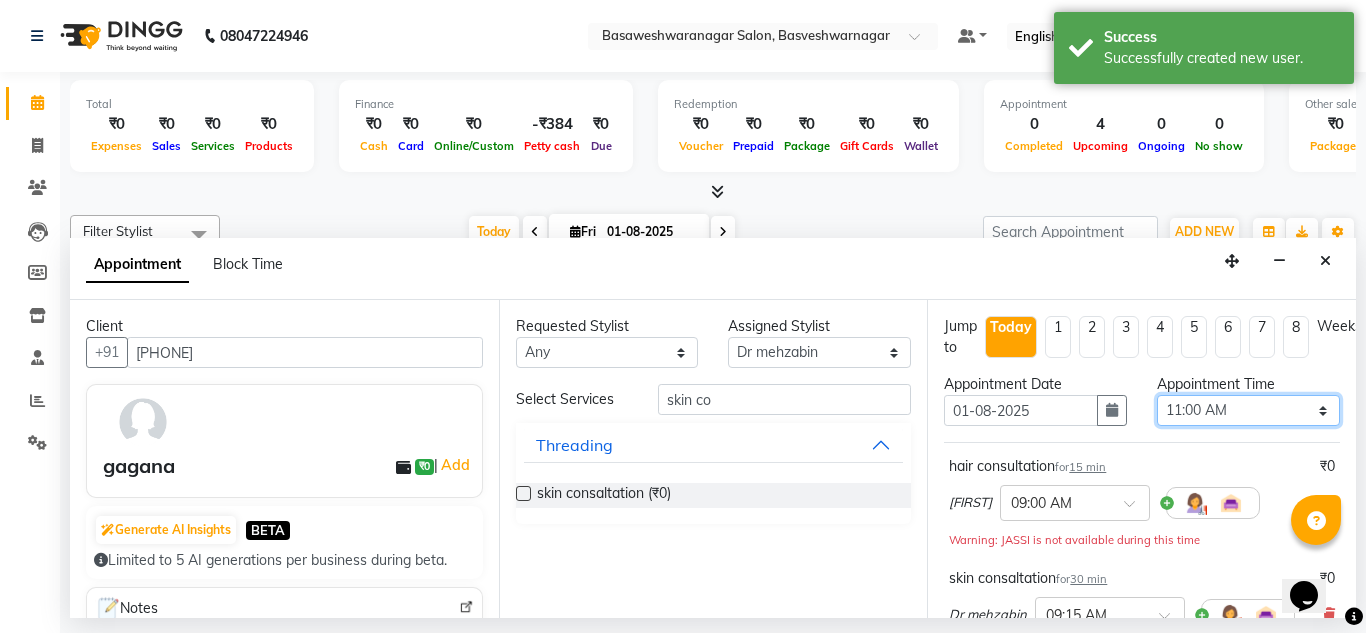 click on "Select 09:00 AM 09:15 AM 09:30 AM 09:45 AM 10:00 AM 10:15 AM 10:30 AM 10:45 AM 11:00 AM 11:15 AM 11:30 AM 11:45 AM 12:00 PM 12:15 PM 12:30 PM 12:45 PM 01:00 PM 01:15 PM 01:30 PM 01:45 PM 02:00 PM 02:15 PM 02:30 PM 02:45 PM 03:00 PM 03:15 PM 03:30 PM 03:45 PM 04:00 PM 04:15 PM 04:30 PM 04:45 PM 05:00 PM 05:15 PM 05:30 PM 05:45 PM 06:00 PM 06:15 PM 06:30 PM 06:45 PM 07:00 PM 07:15 PM 07:30 PM 07:45 PM 08:00 PM" at bounding box center [1248, 410] 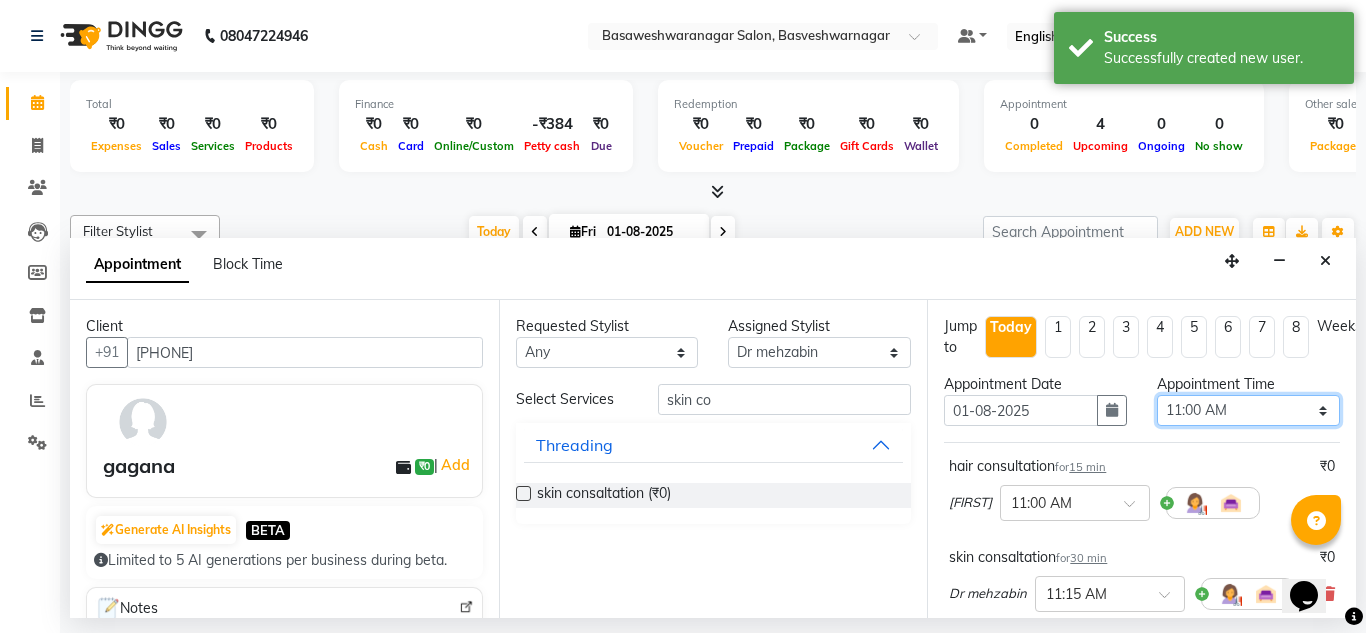 scroll, scrollTop: 314, scrollLeft: 0, axis: vertical 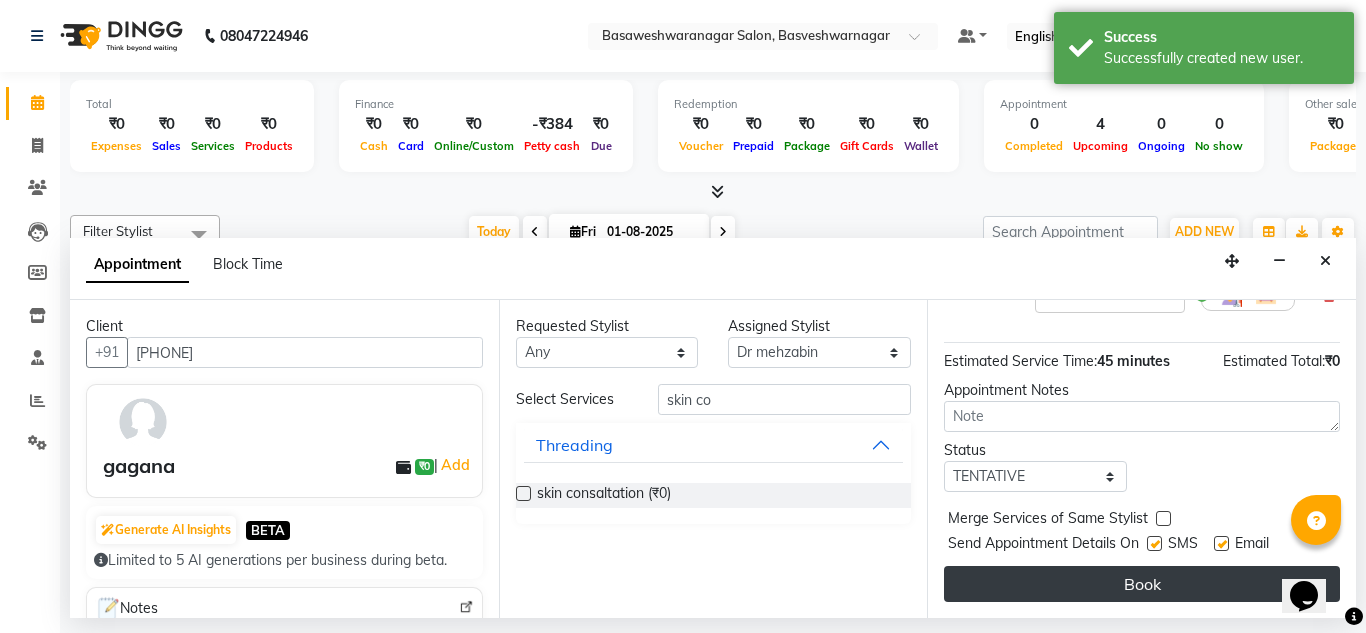 click on "Book" at bounding box center [1142, 584] 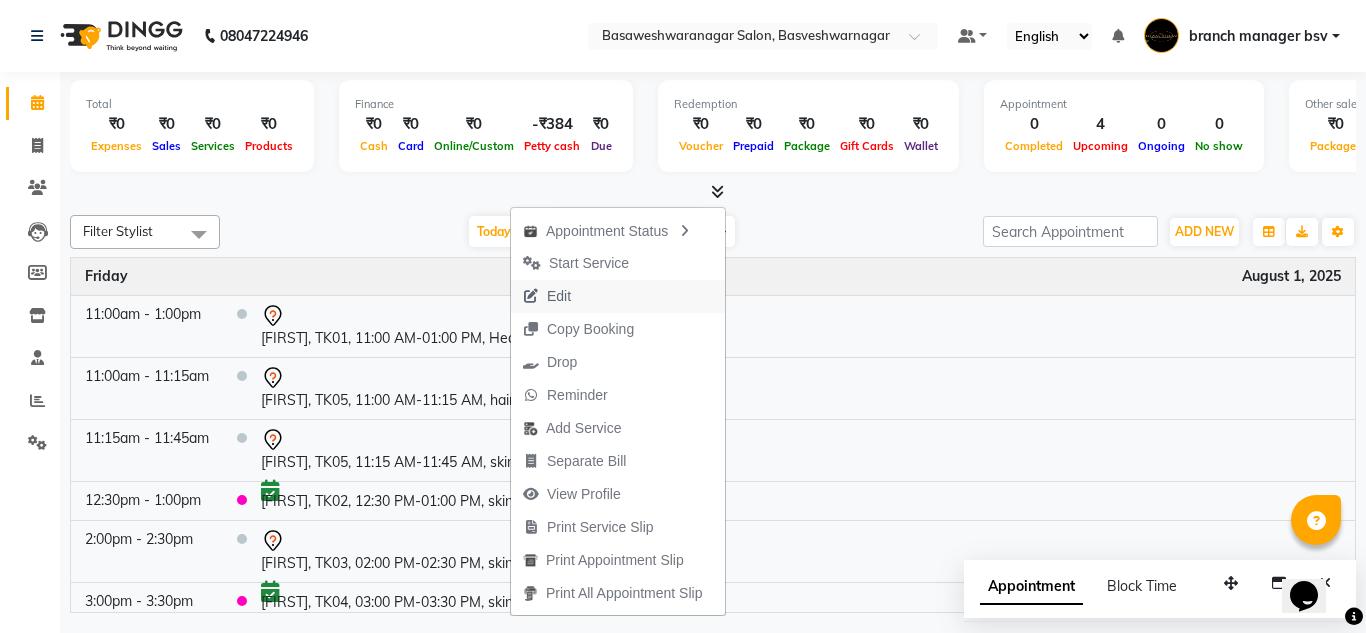 click on "Edit" at bounding box center [559, 296] 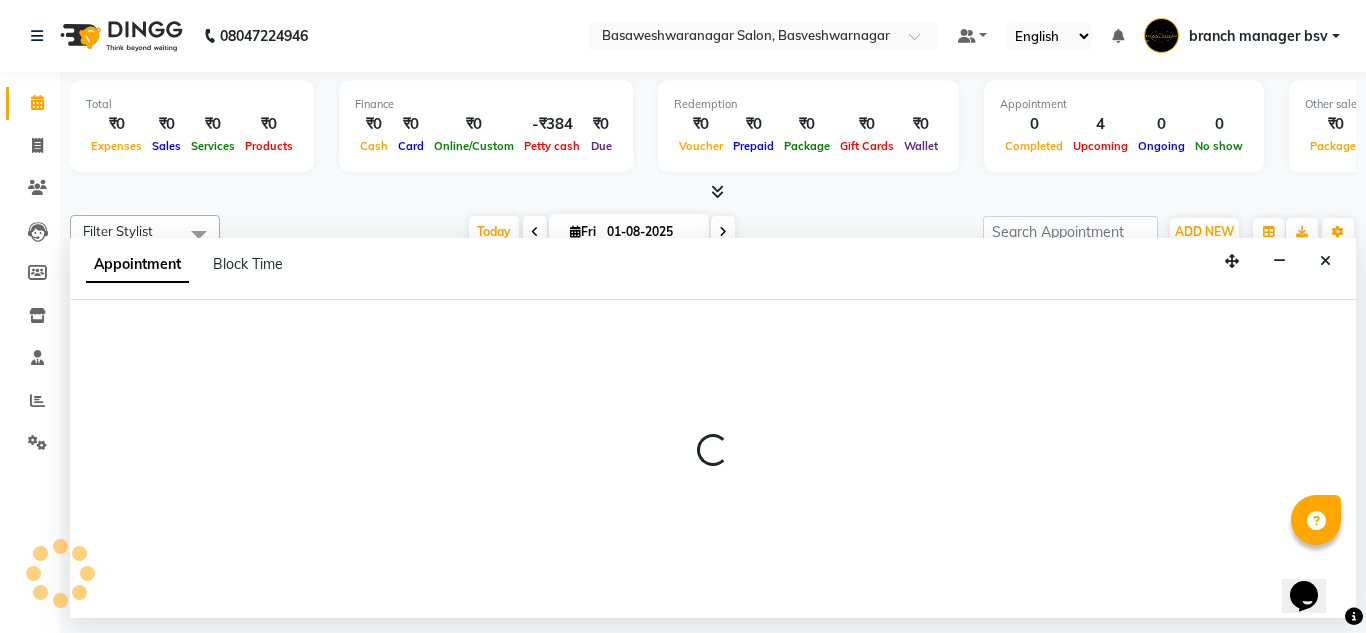 select on "tentative" 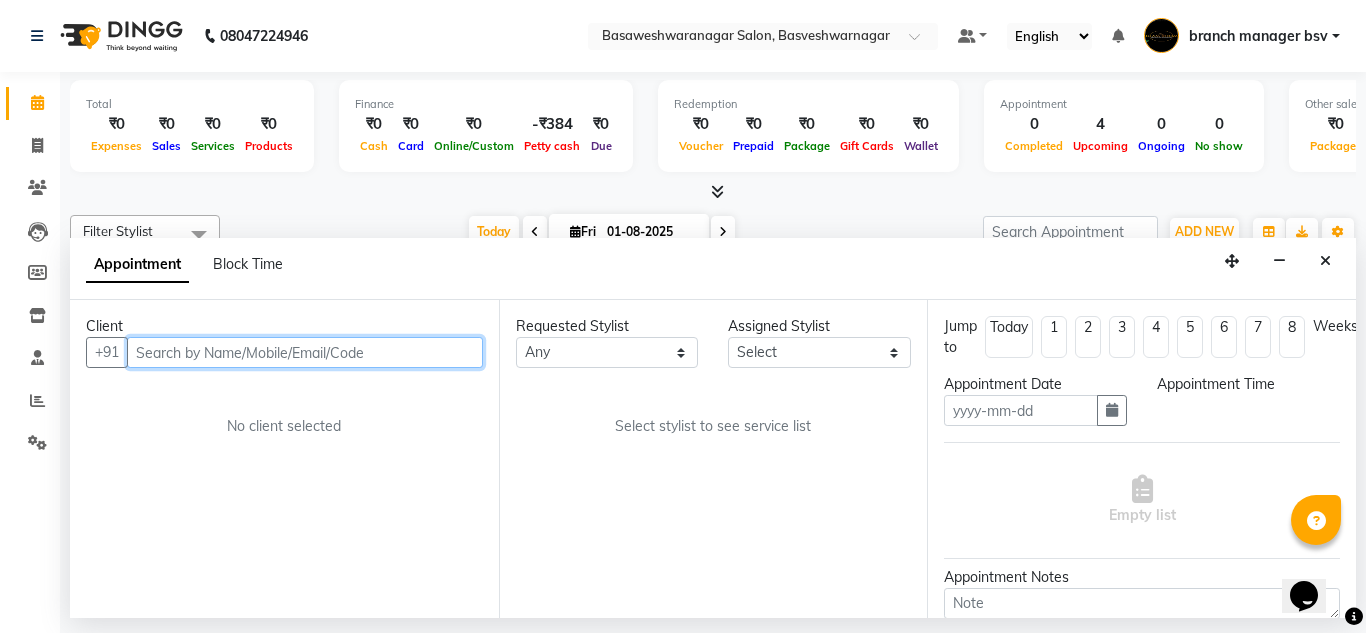 type on "01-08-2025" 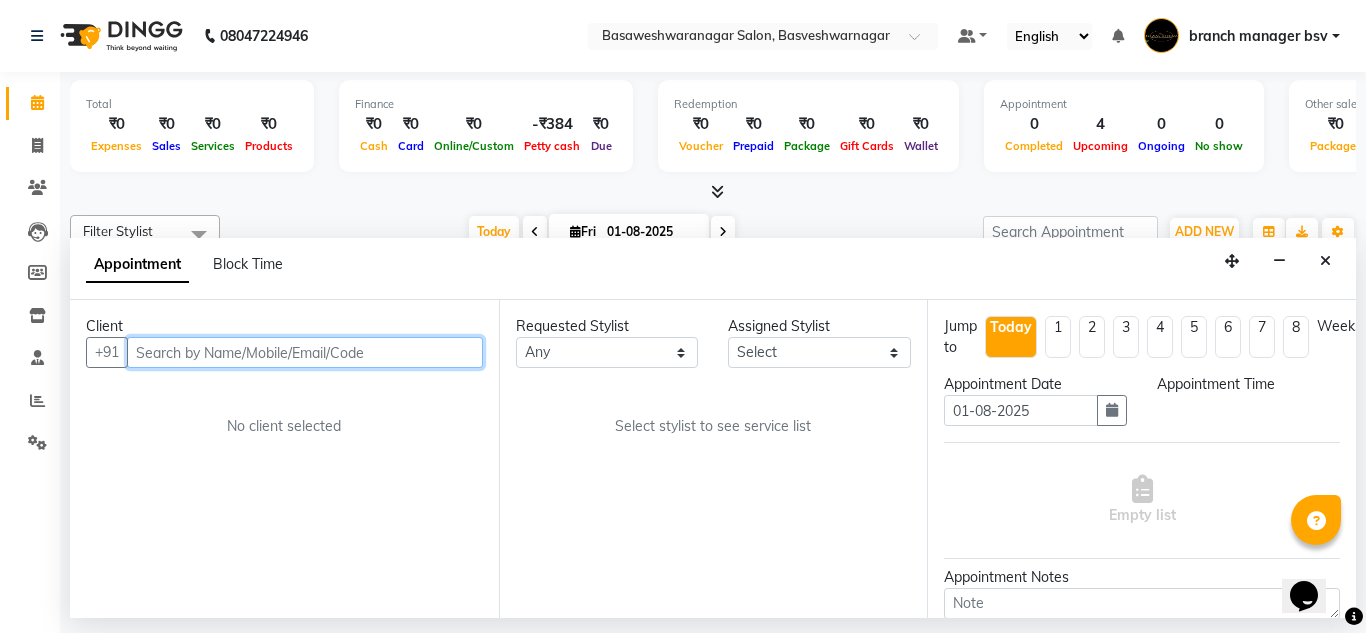 select on "47930" 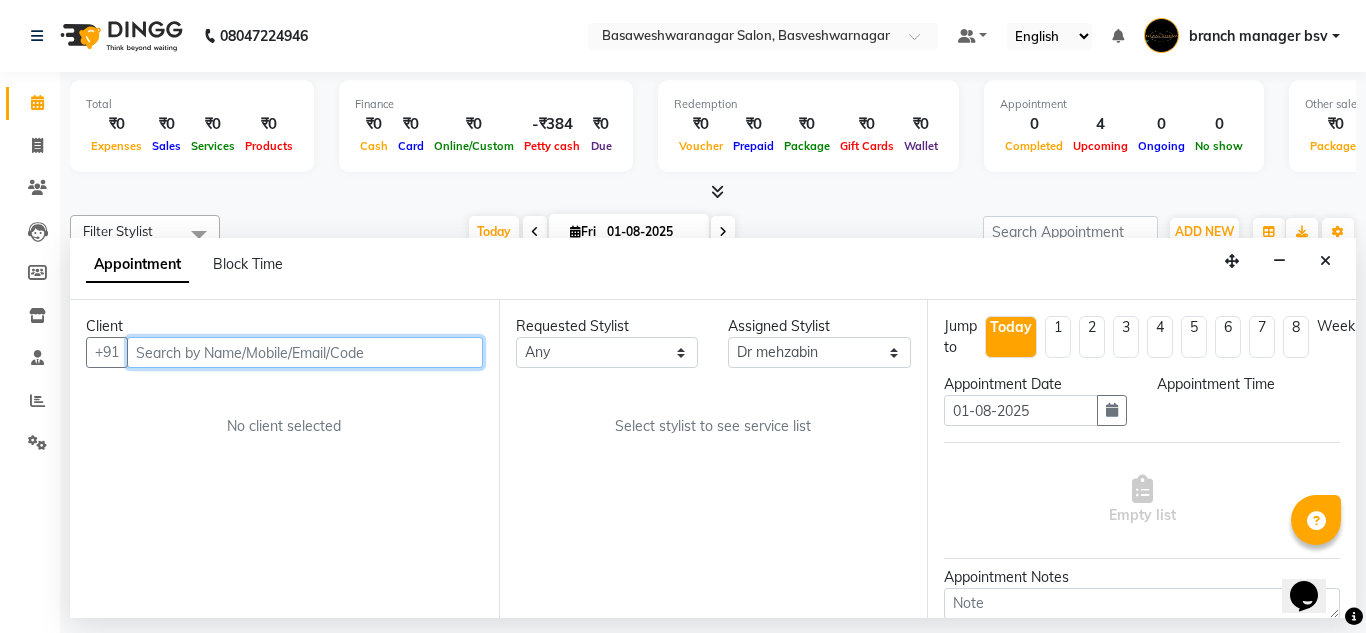 select on "660" 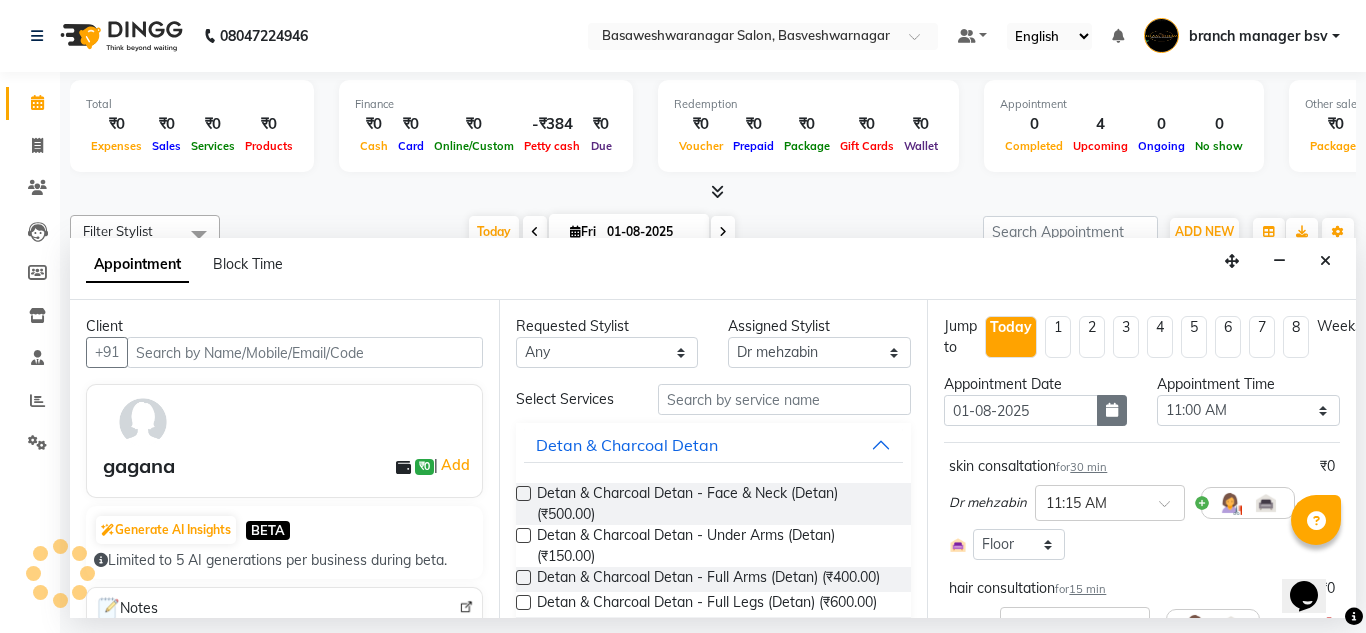 click at bounding box center (1112, 410) 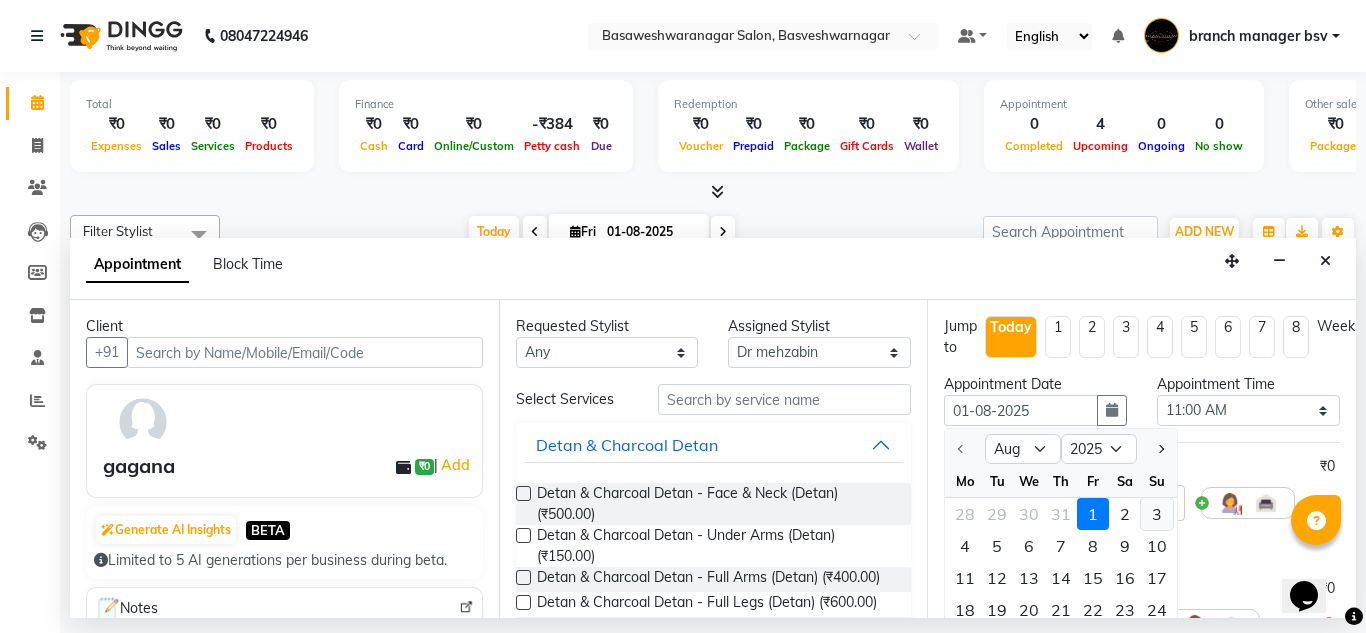 click on "3" at bounding box center [1157, 514] 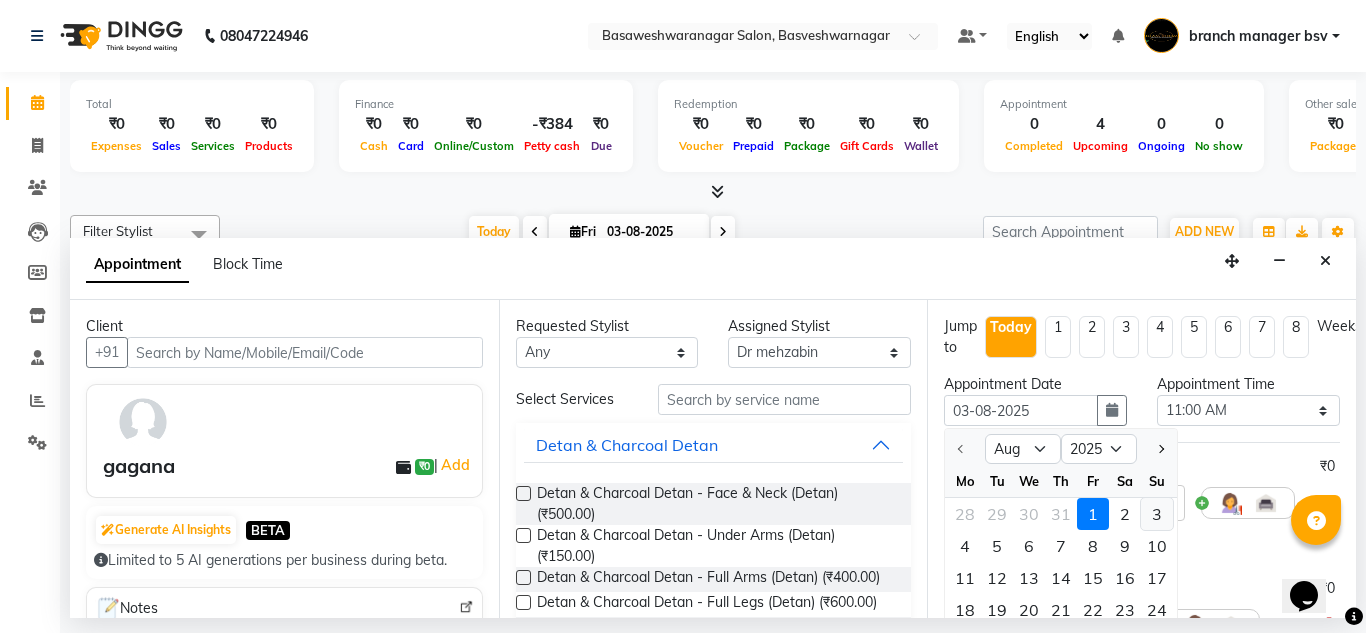 select on "660" 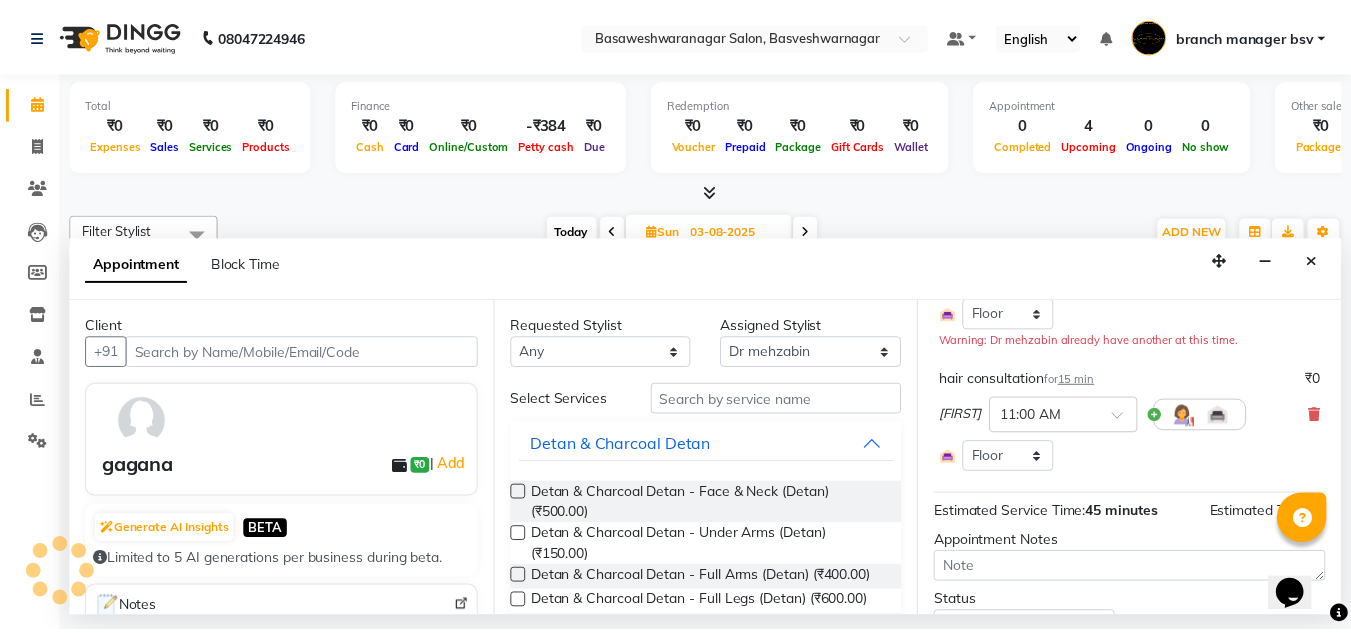scroll, scrollTop: 339, scrollLeft: 0, axis: vertical 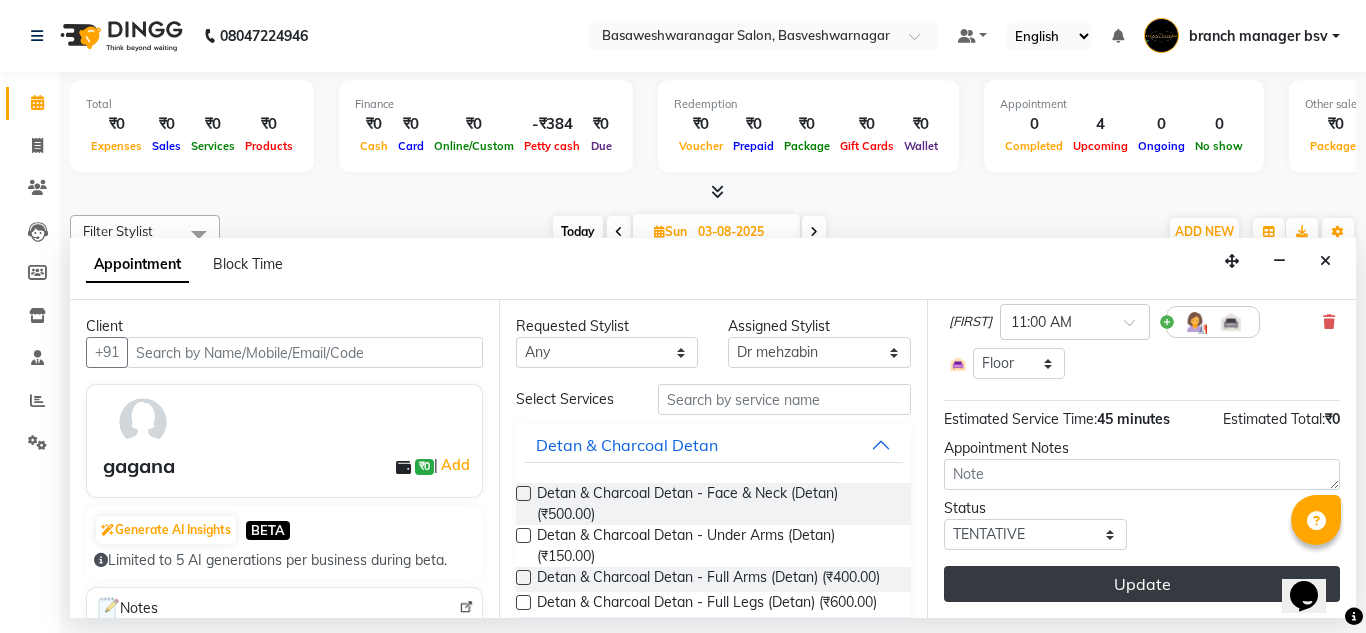 click on "Update" at bounding box center [1142, 584] 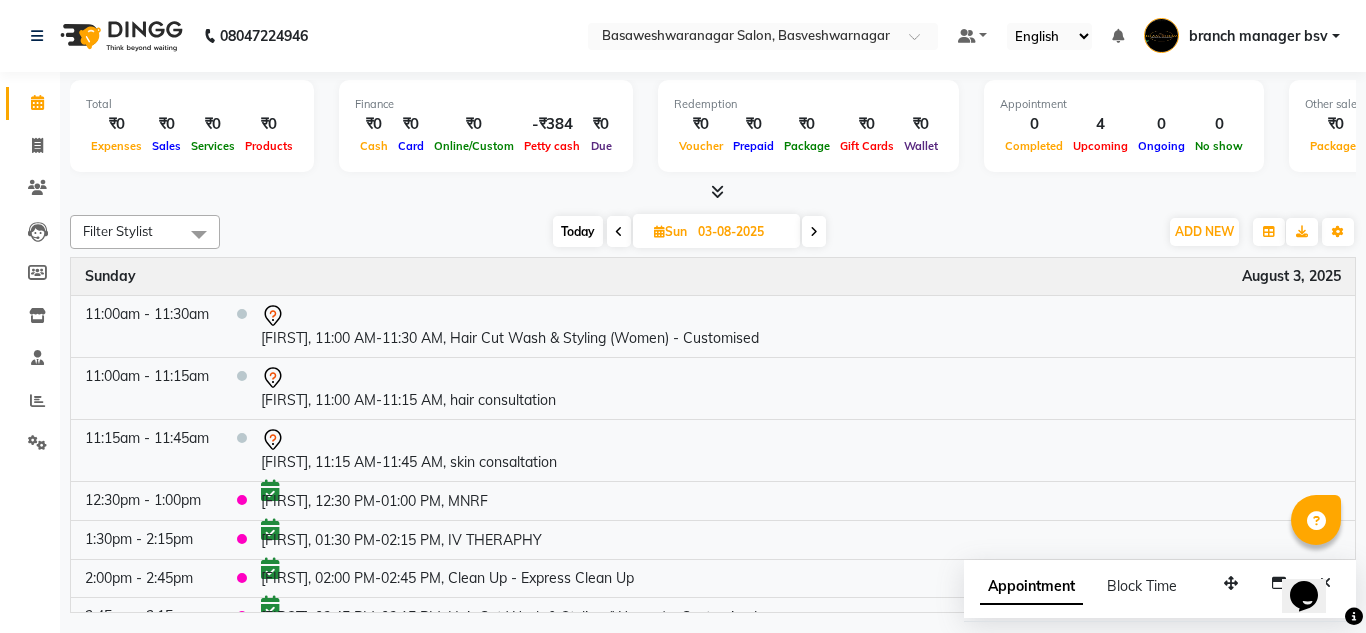 click on "Invoice" 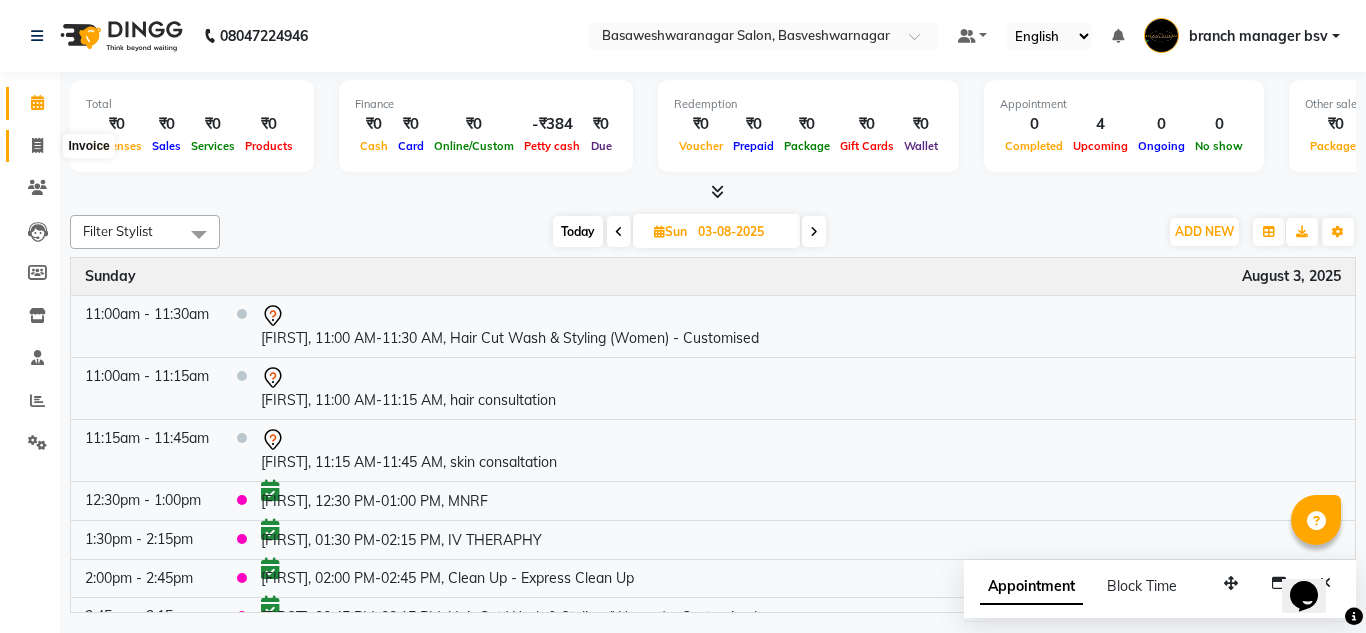 click 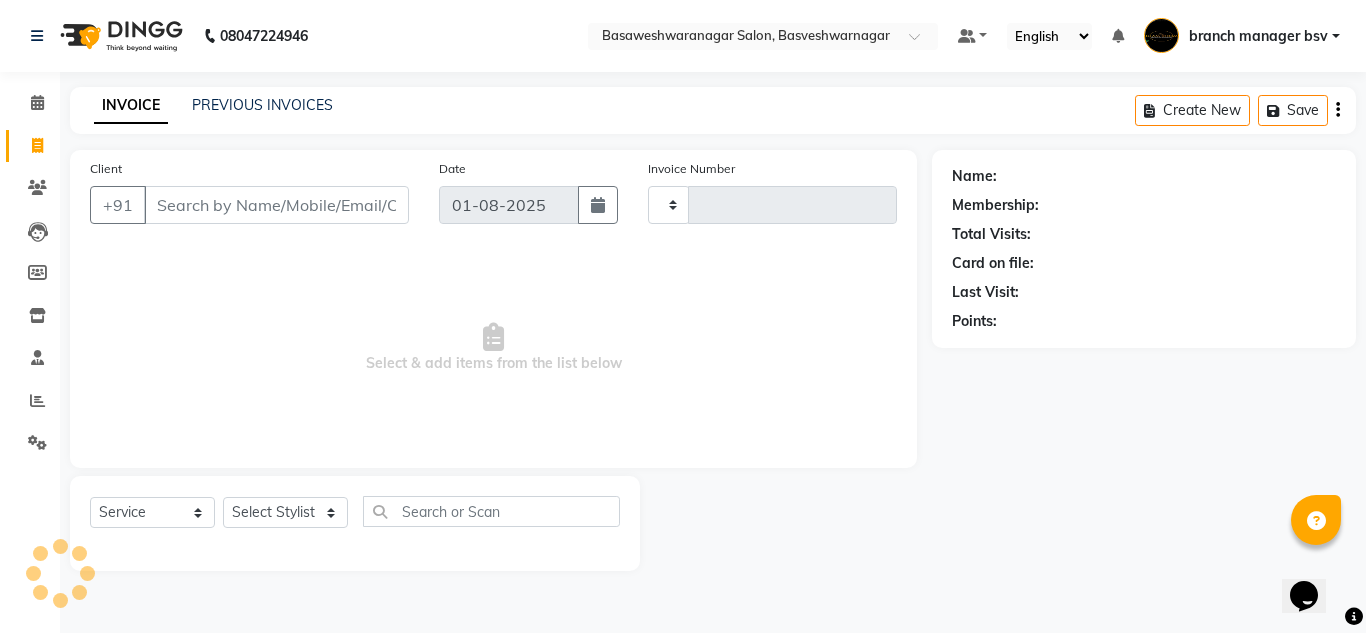 type on "0802" 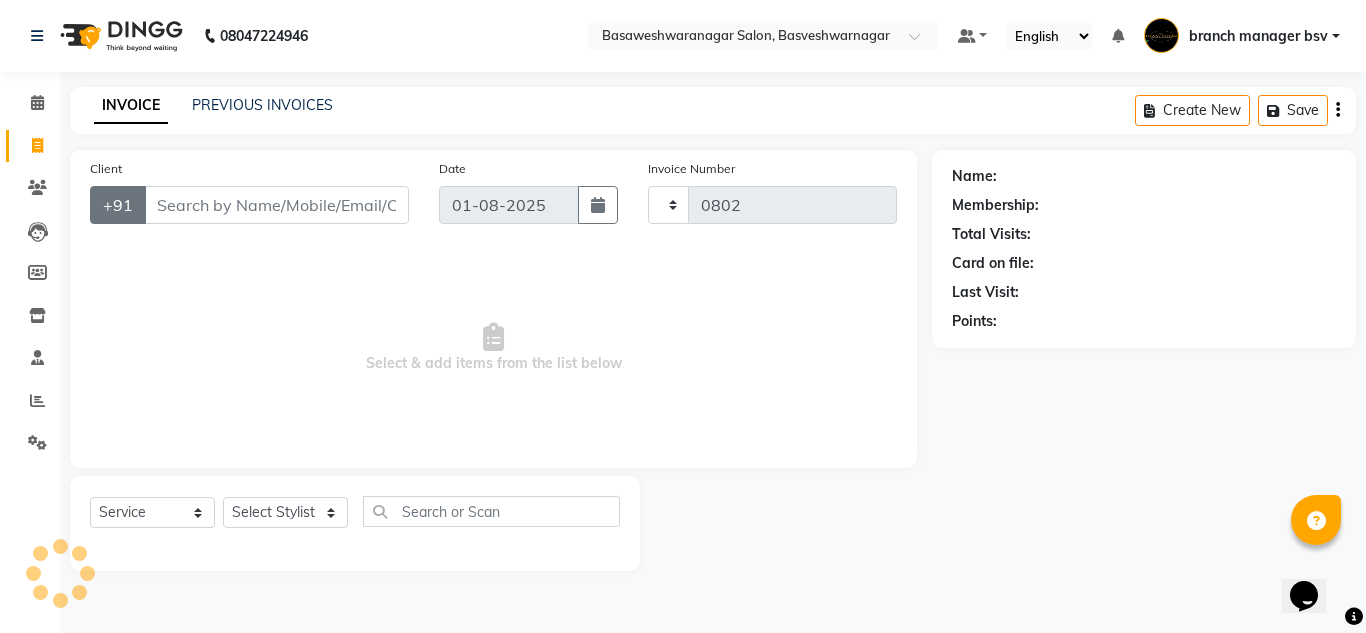 select on "842" 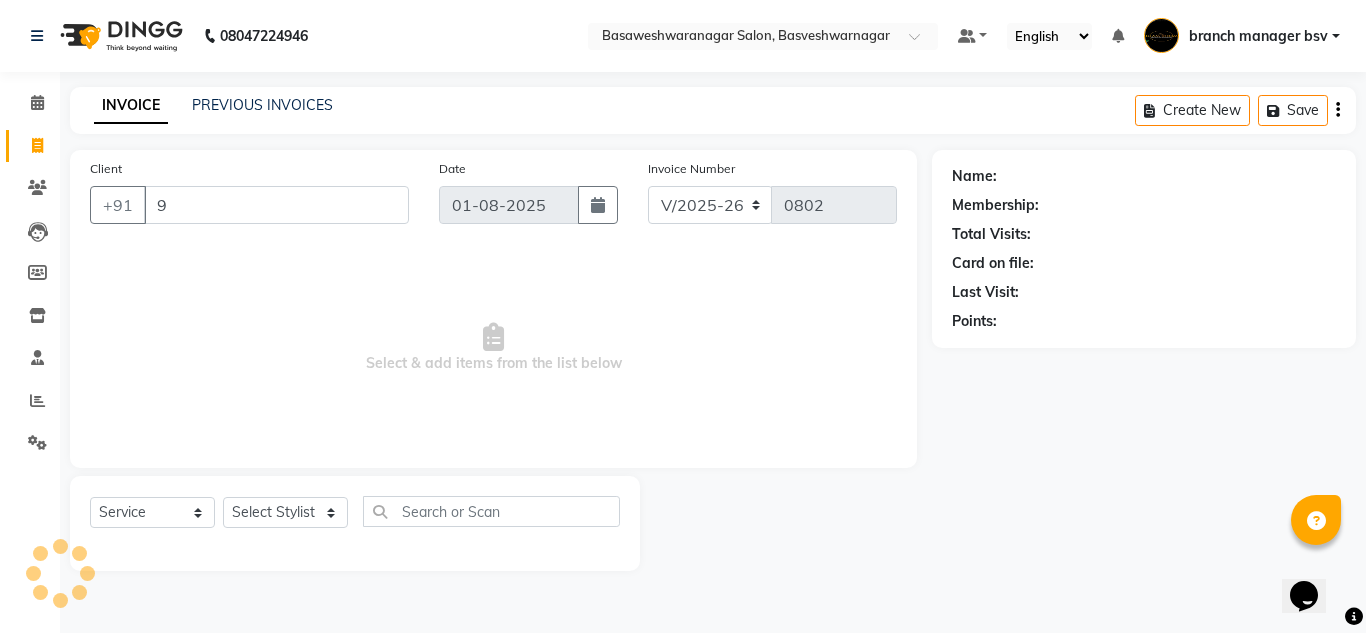 click on "9" at bounding box center [276, 205] 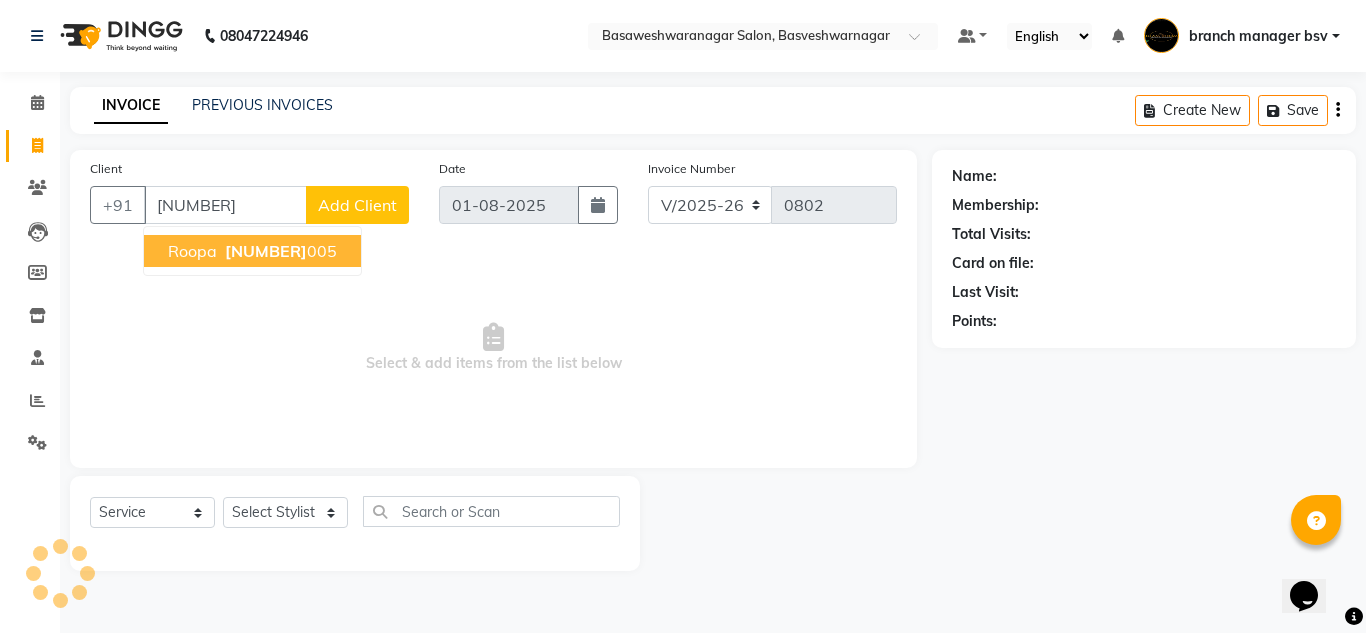 click on "[NUMBER]" at bounding box center [266, 251] 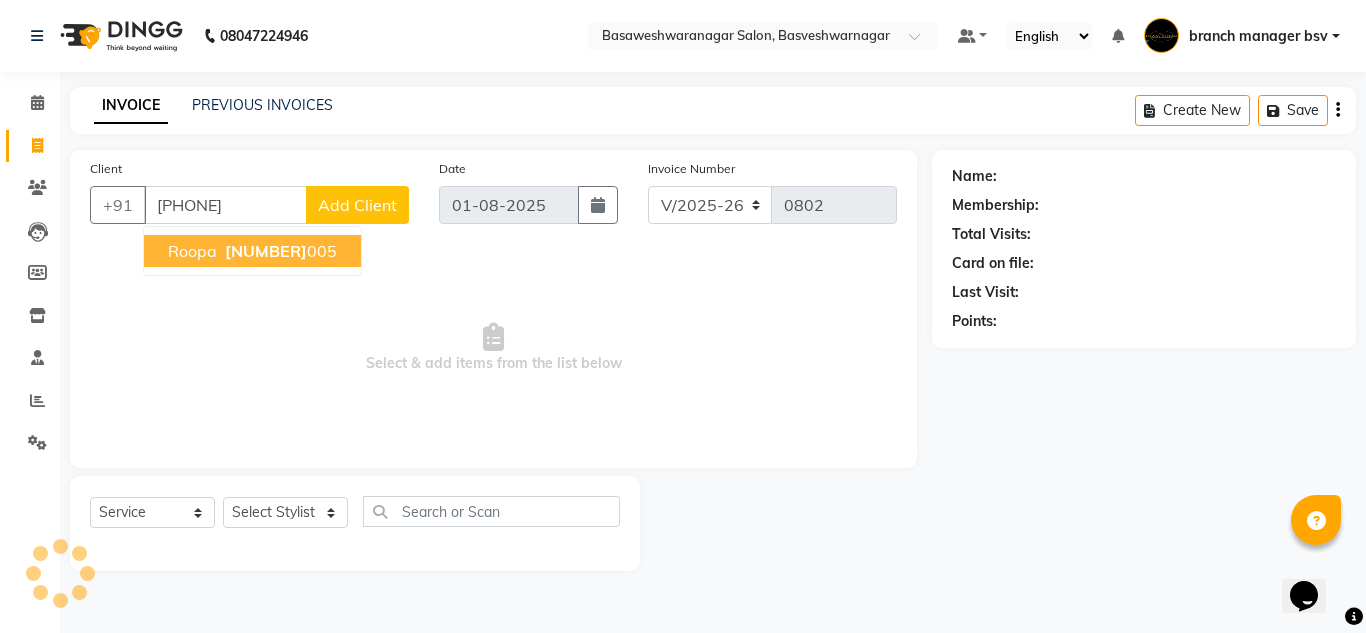 type on "[PHONE]" 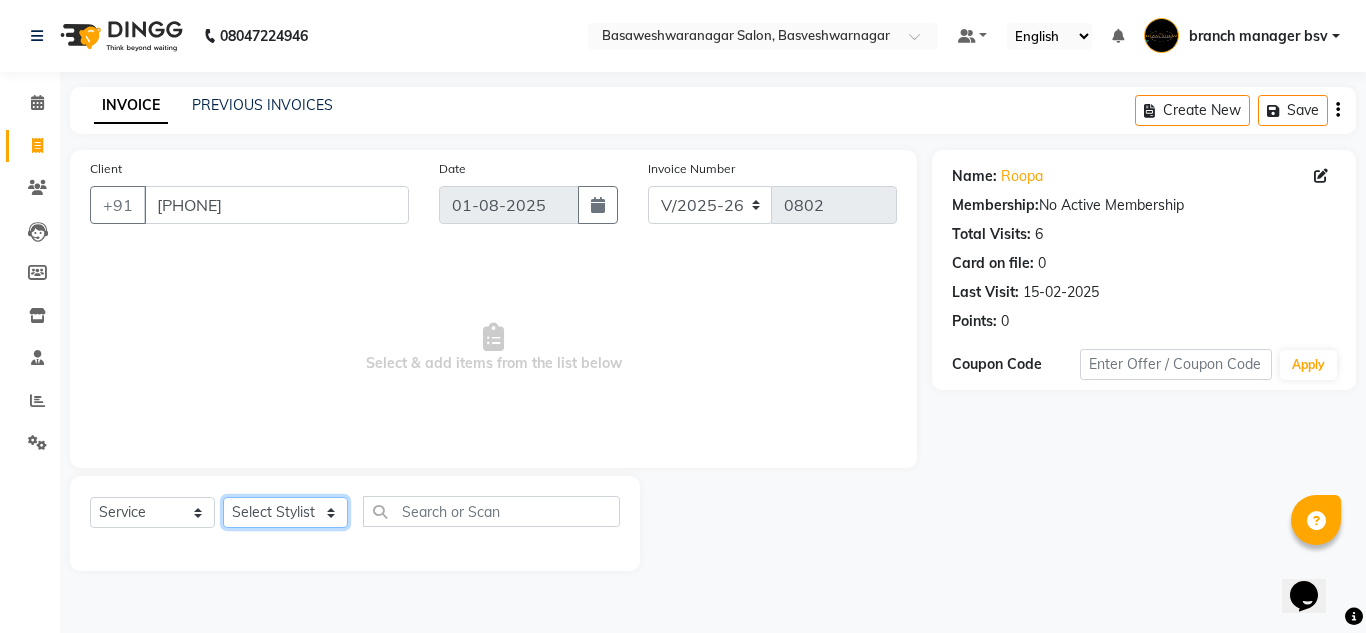 click on "Select Stylist ashwini branch manager bsv Dr.Jabin Dr mehzabin GURISH JASSI Jayshree Navya pooja accounts PRATIK RAJEESHA Rasna Sanskruthi shangnimwom SMIRTI SUMITH SUNITHA SUNNY Tanveer  TEZZ The Glam Room theja Trishna urmi" 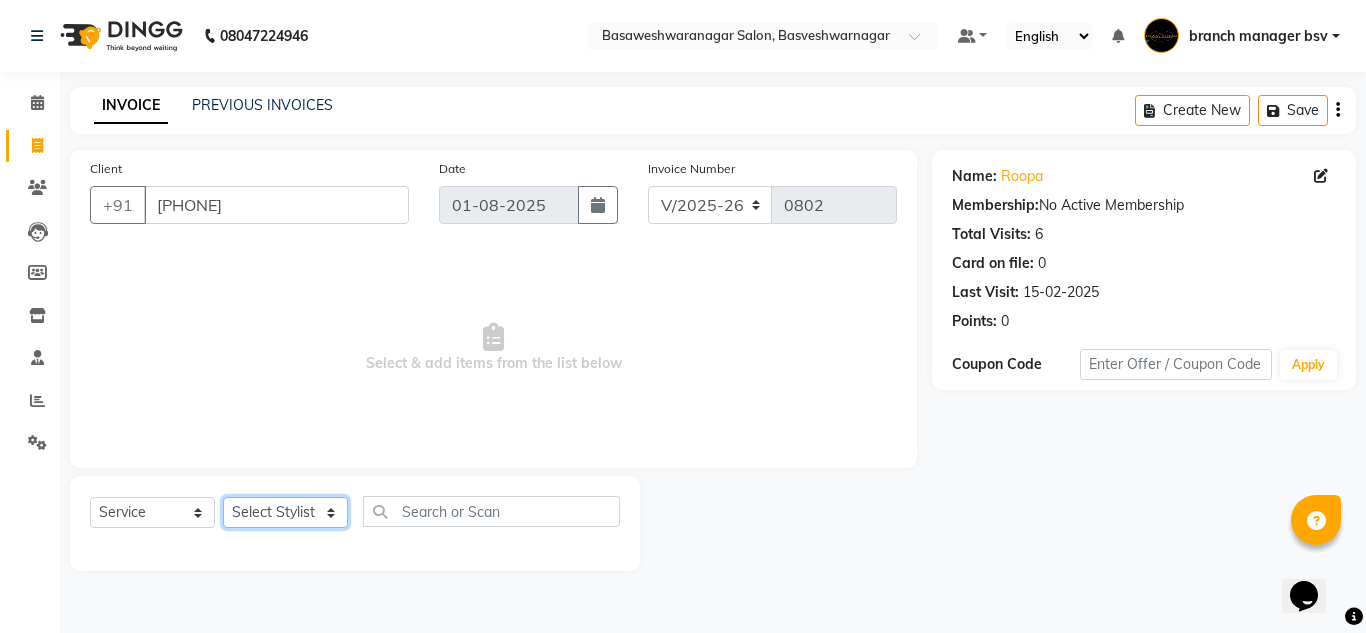 select on "46115" 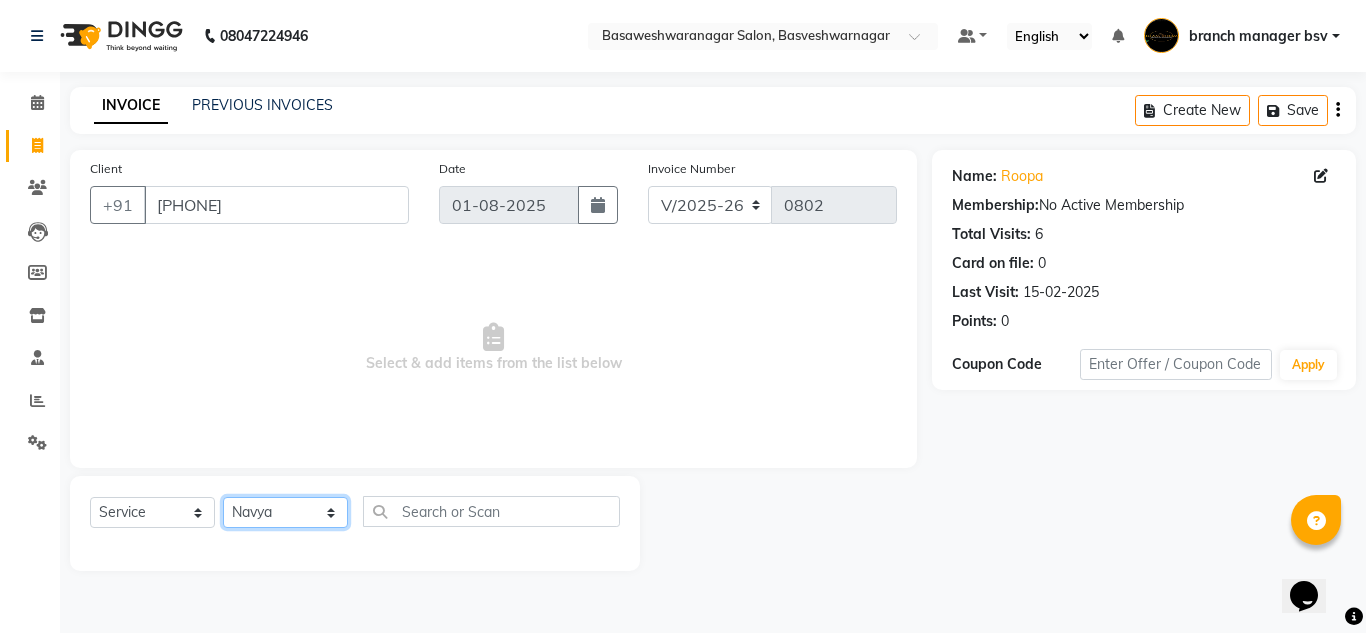 click on "Select Stylist ashwini branch manager bsv Dr.Jabin Dr mehzabin GURISH JASSI Jayshree Navya pooja accounts PRATIK RAJEESHA Rasna Sanskruthi shangnimwom SMIRTI SUMITH SUNITHA SUNNY Tanveer  TEZZ The Glam Room theja Trishna urmi" 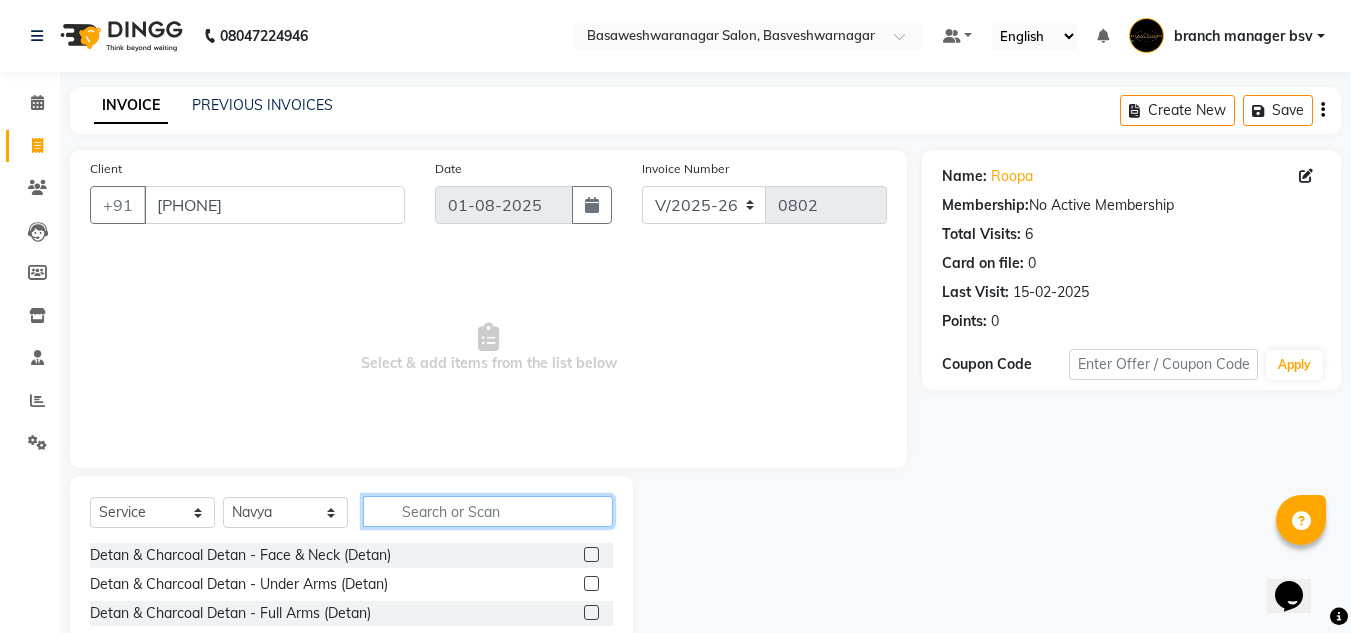 click 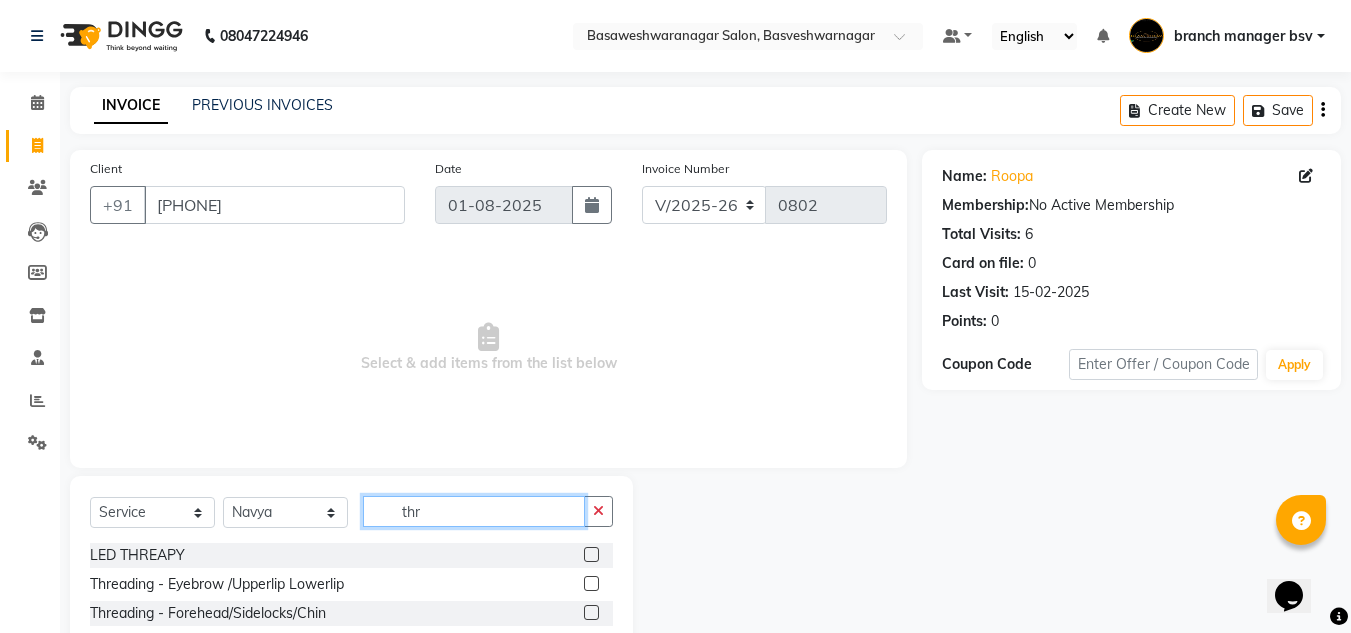 type on "thr" 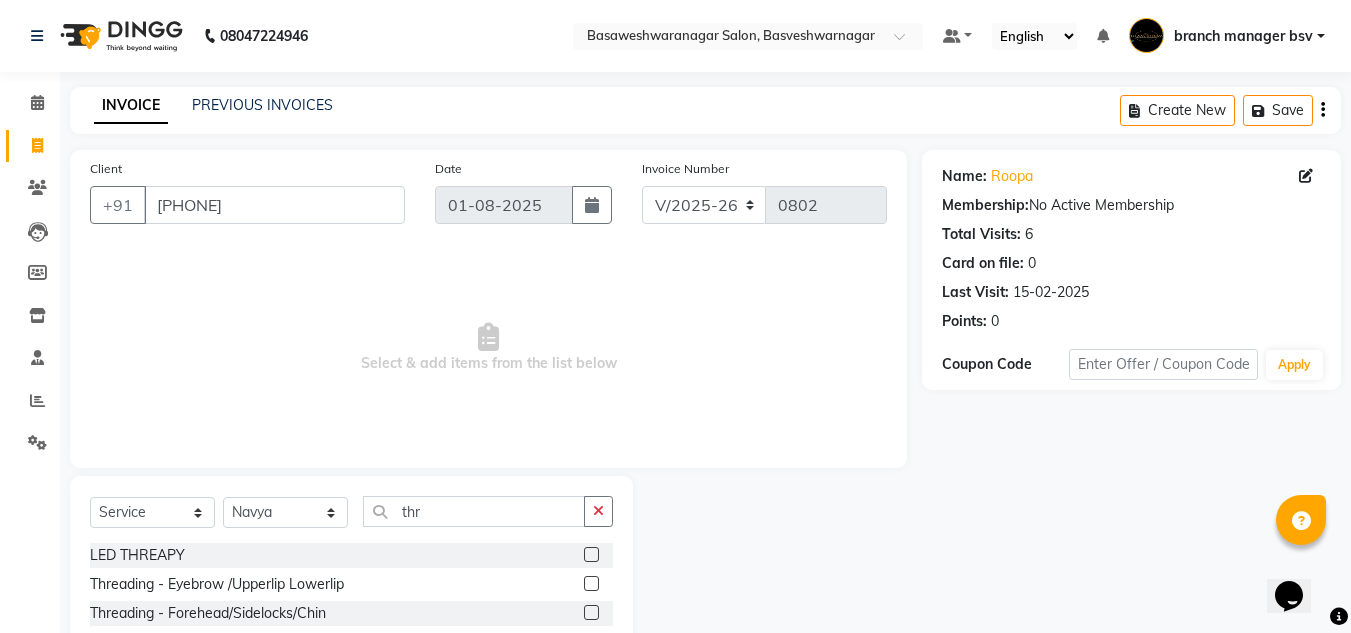 click 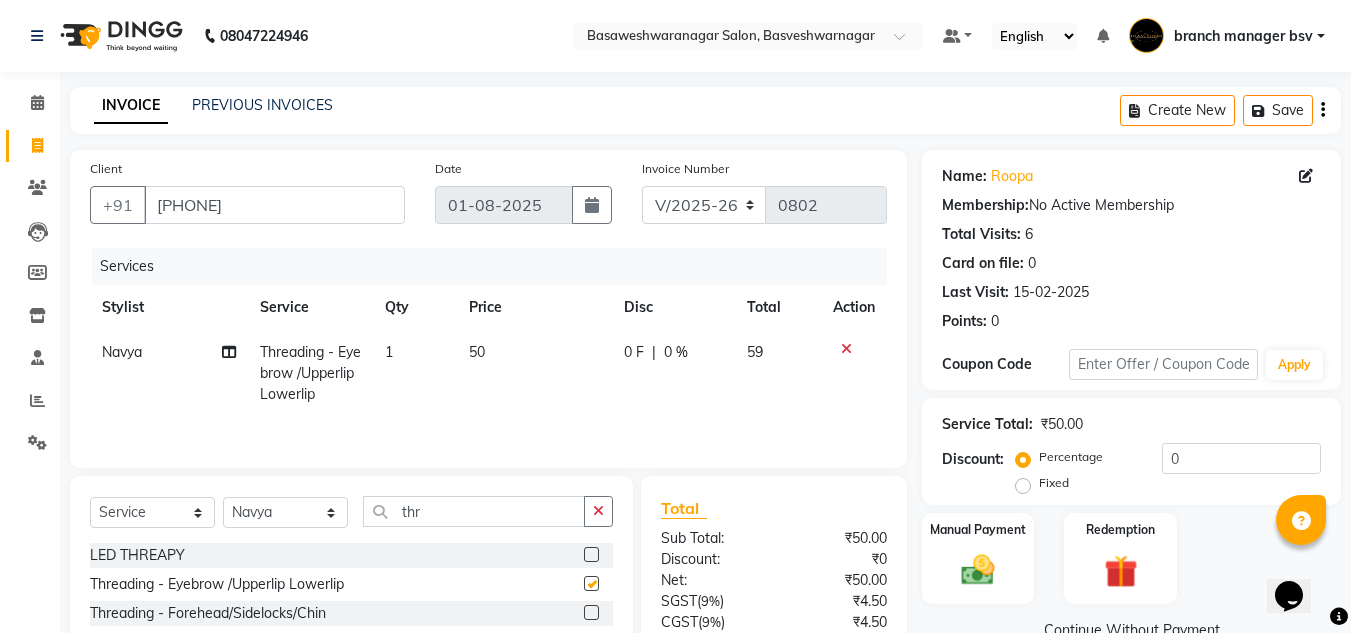 checkbox on "false" 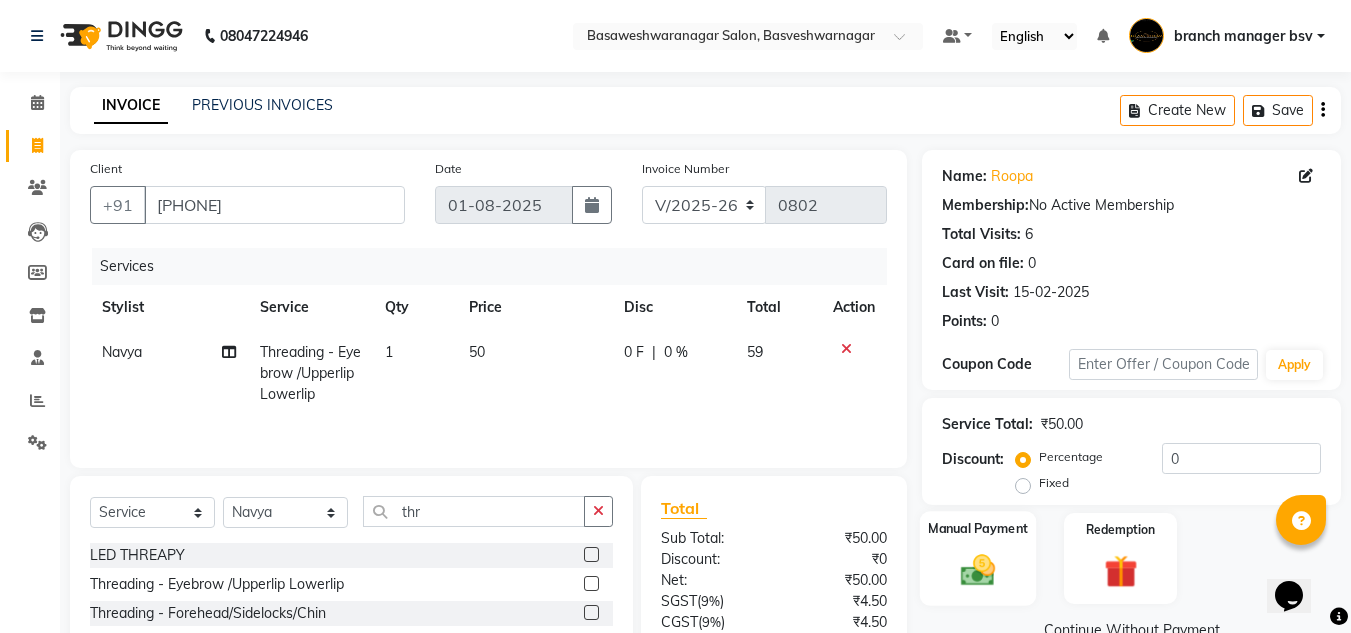 click on "Manual Payment" 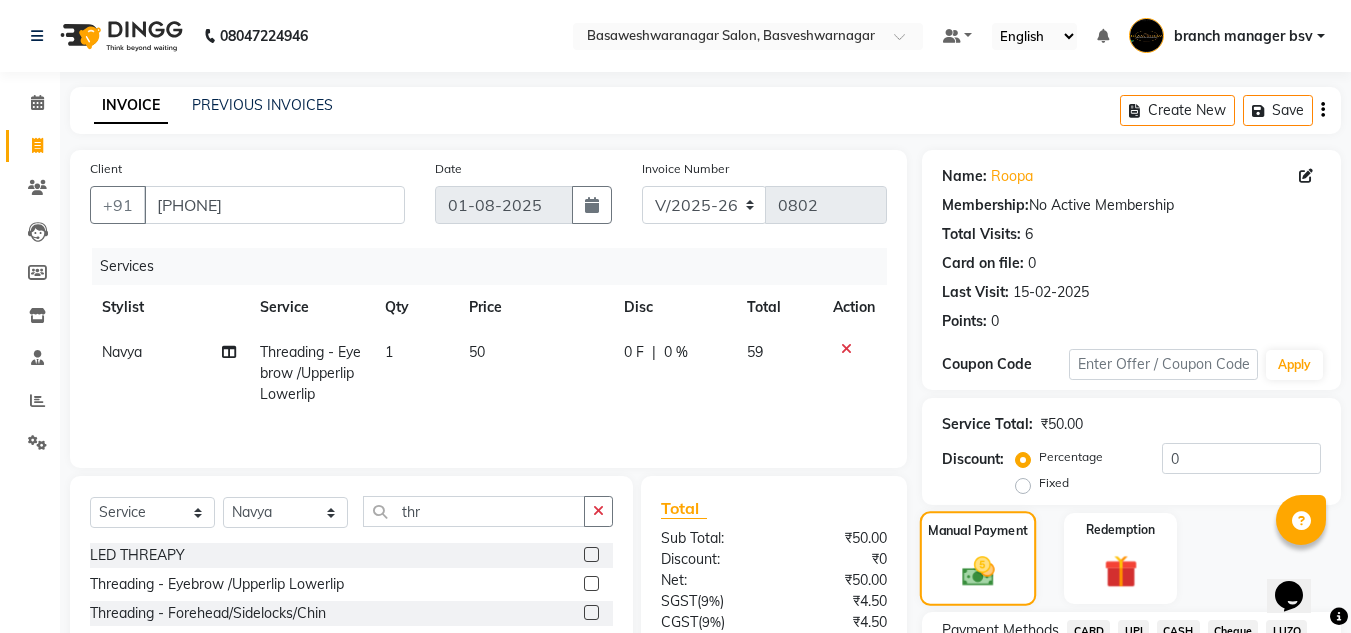scroll, scrollTop: 170, scrollLeft: 0, axis: vertical 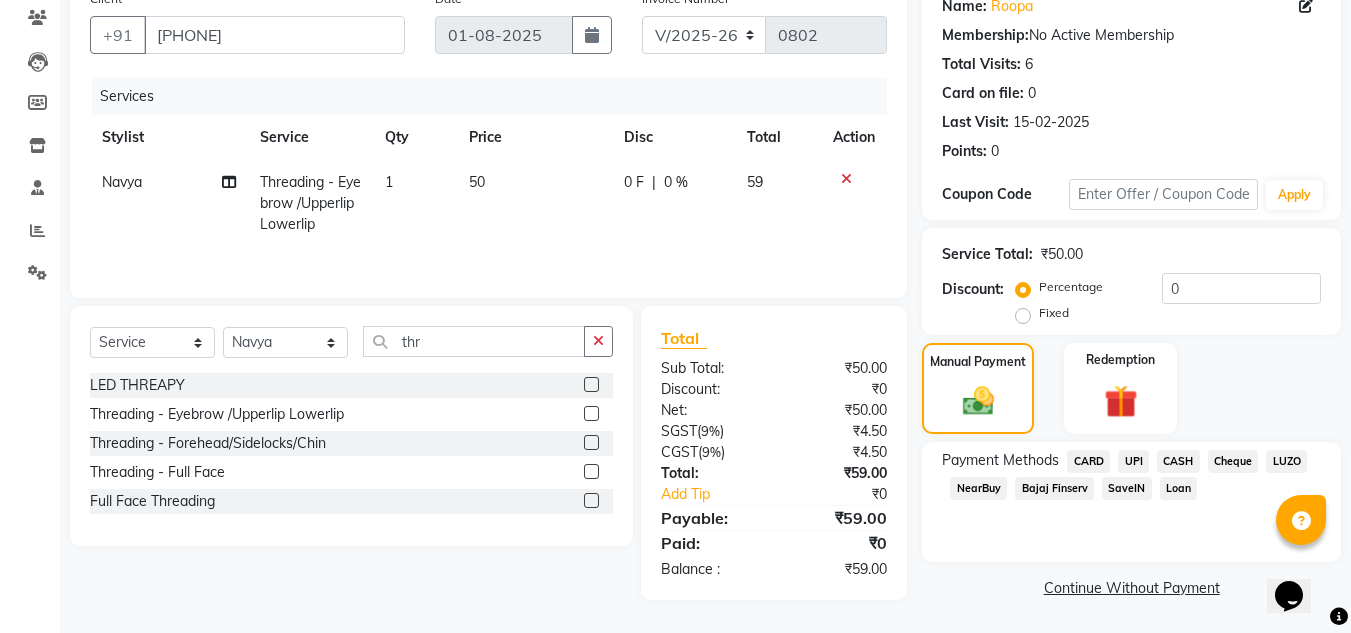 click on "UPI" 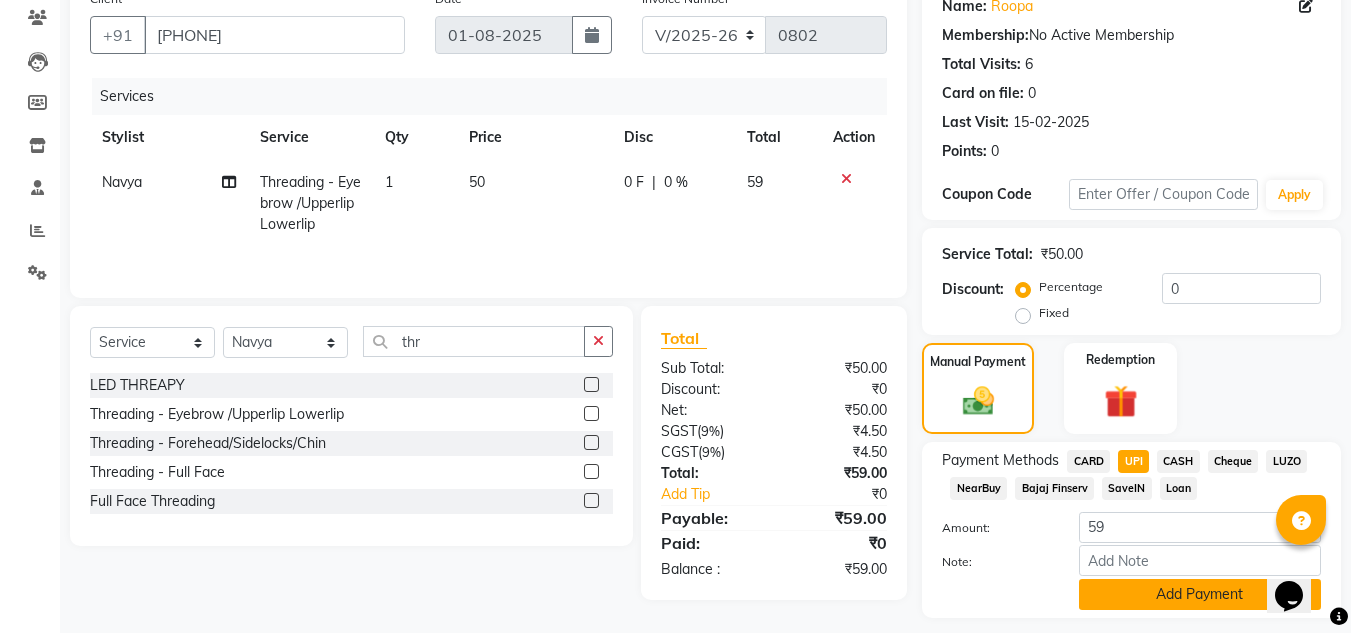 click on "Add Payment" 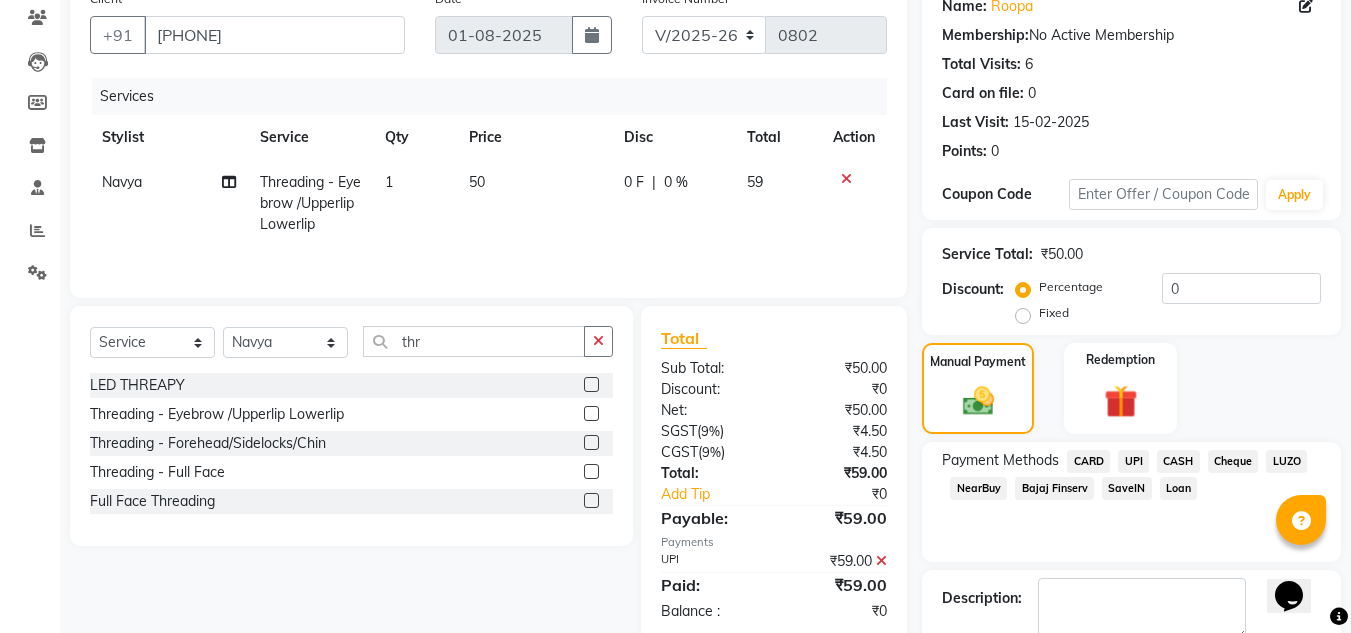 scroll, scrollTop: 283, scrollLeft: 0, axis: vertical 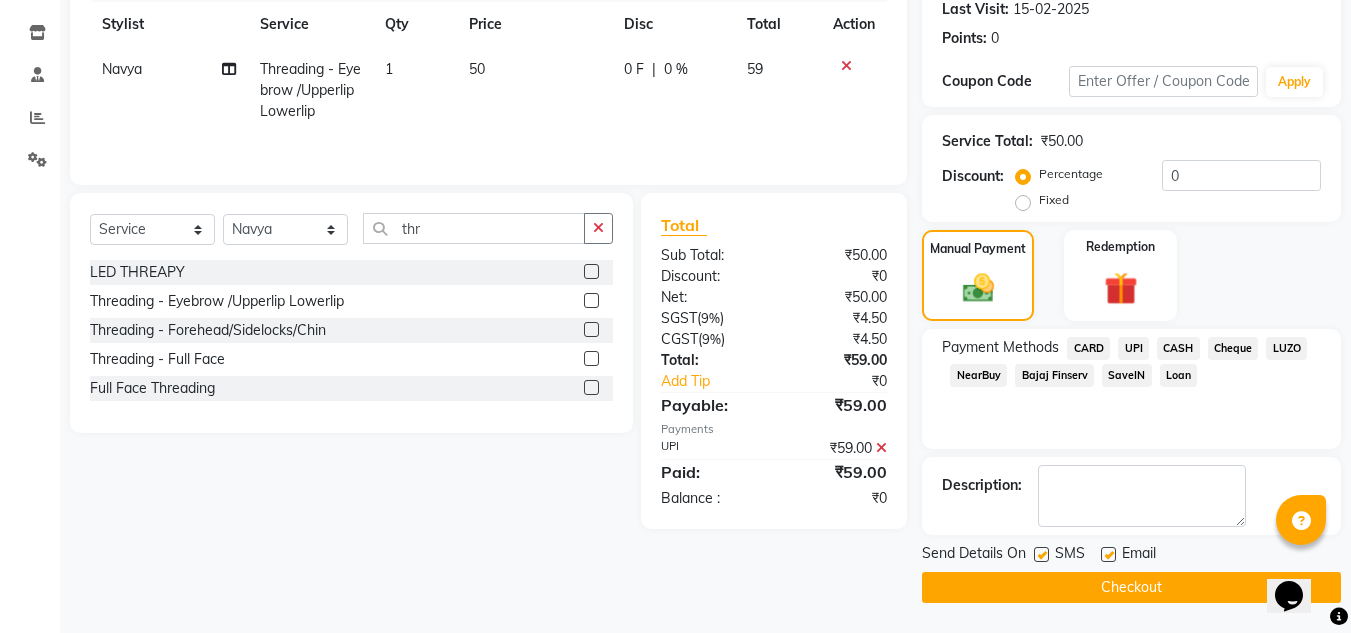 click on "Checkout" 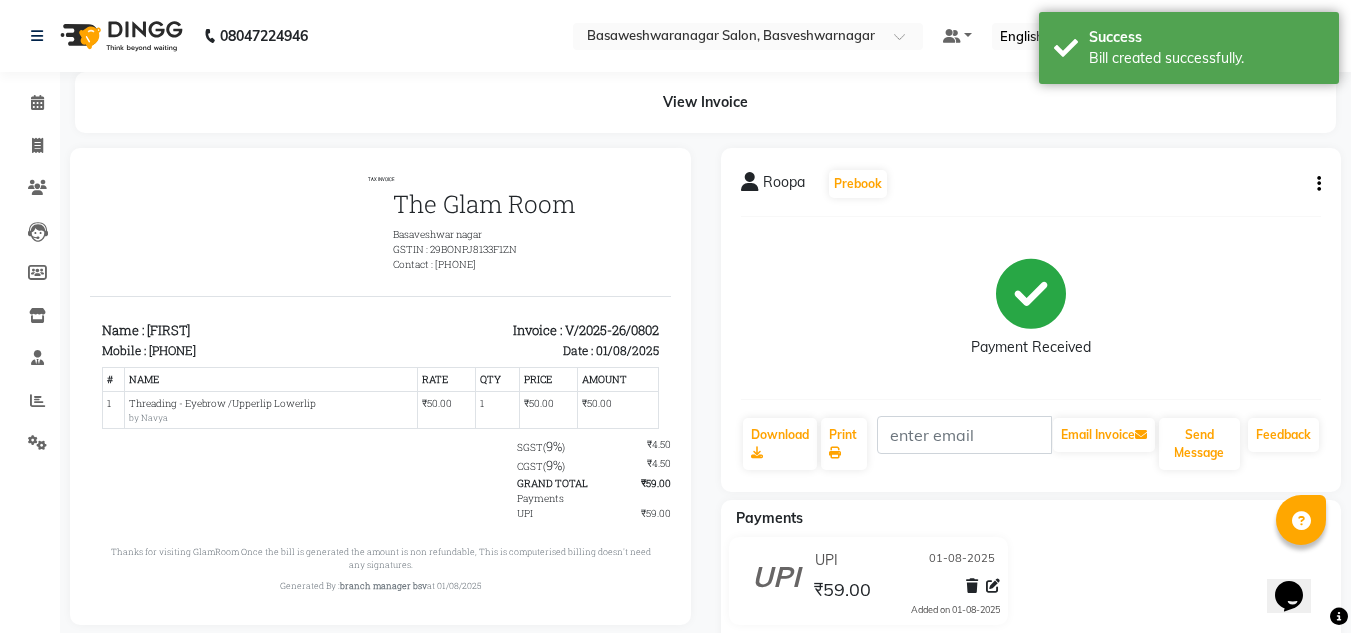 scroll, scrollTop: 0, scrollLeft: 0, axis: both 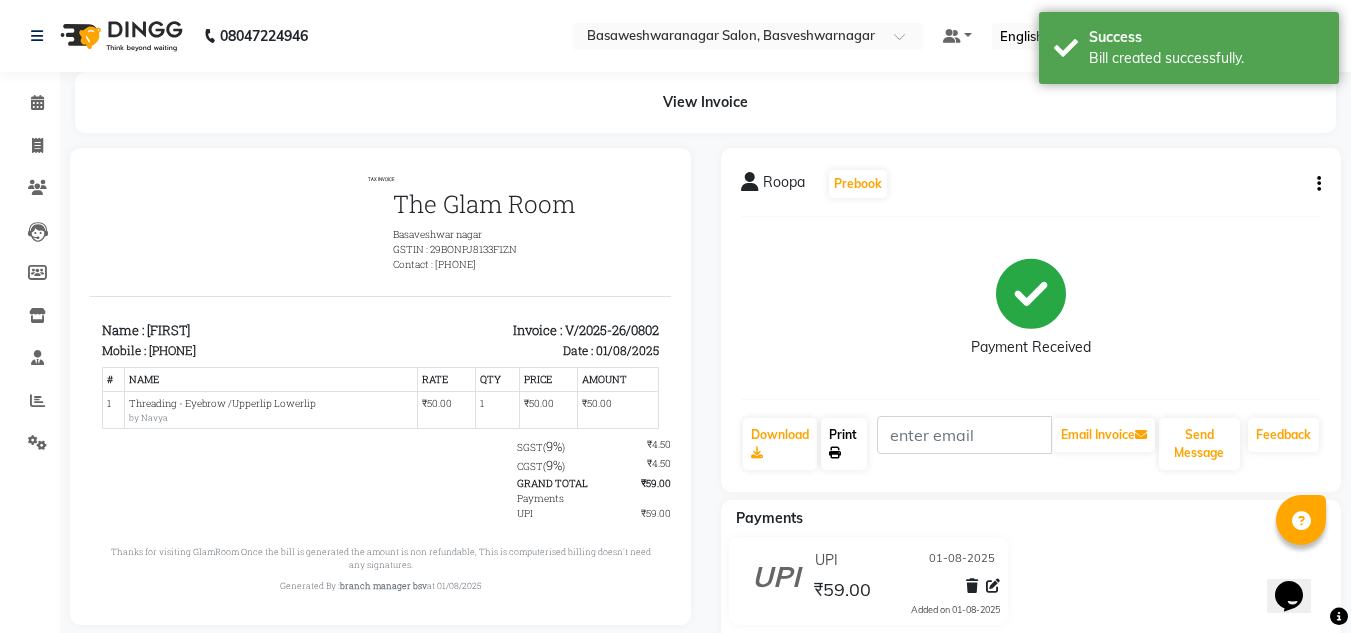 click 